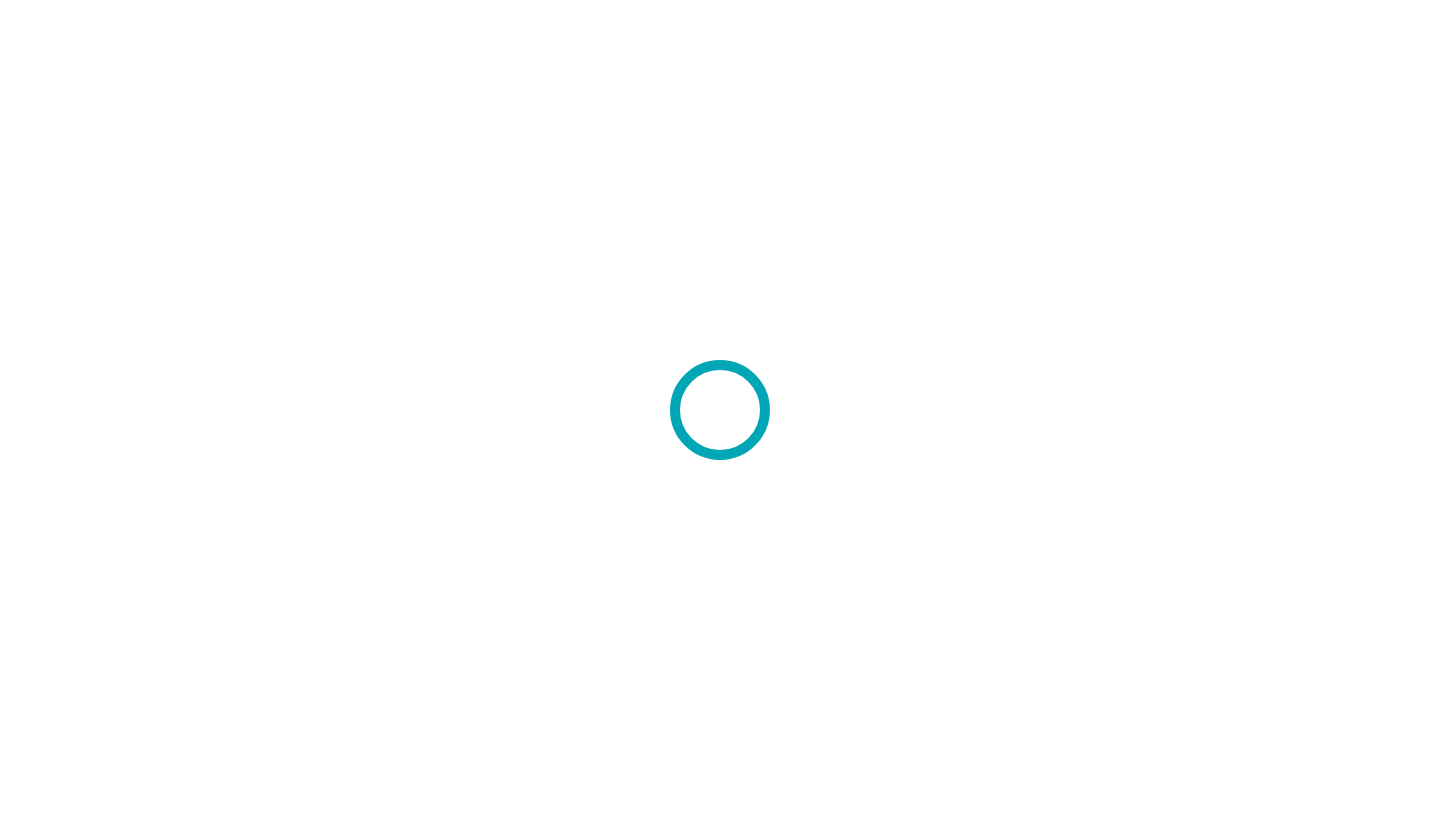scroll, scrollTop: 0, scrollLeft: 0, axis: both 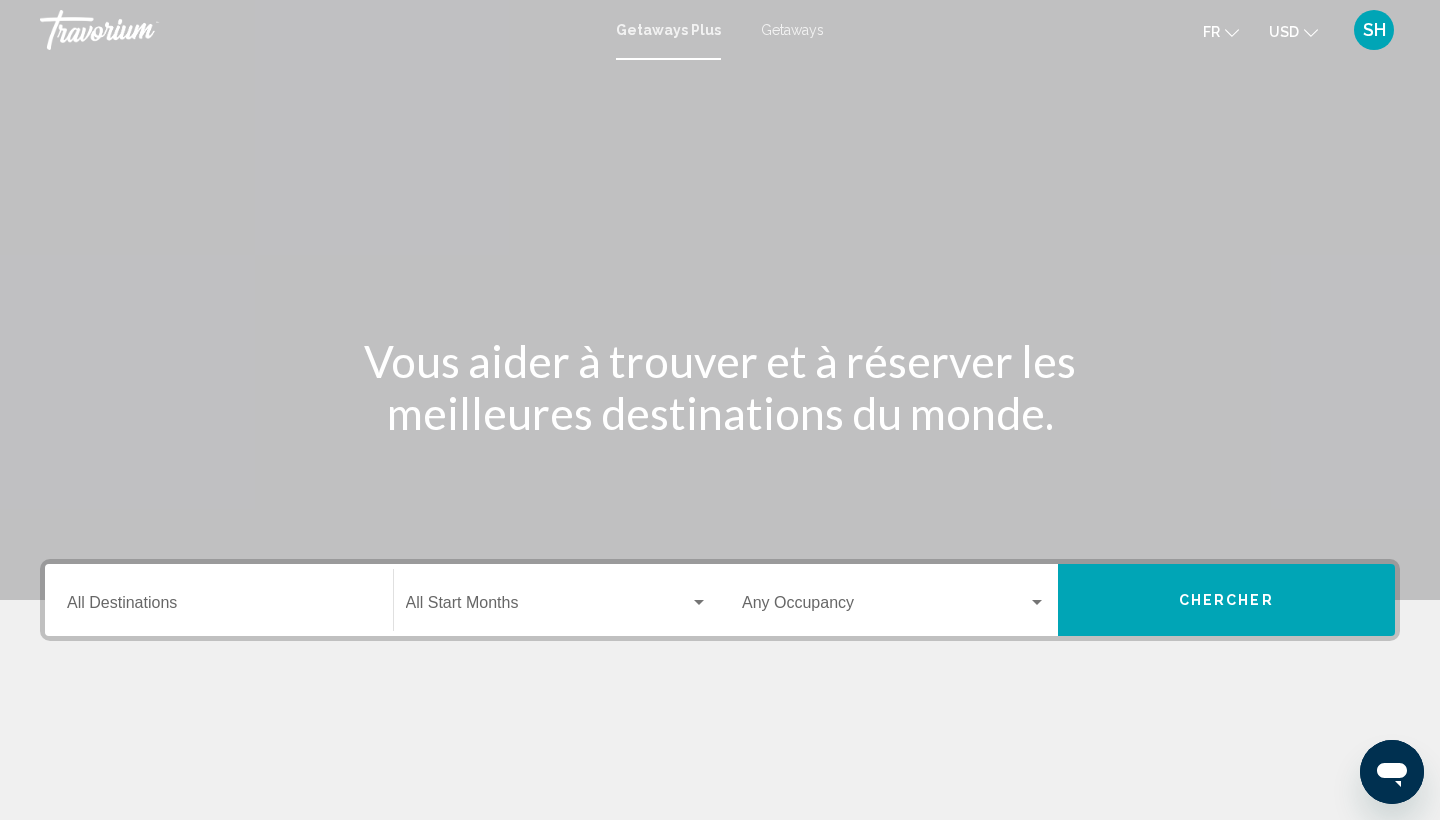 click on "USD" 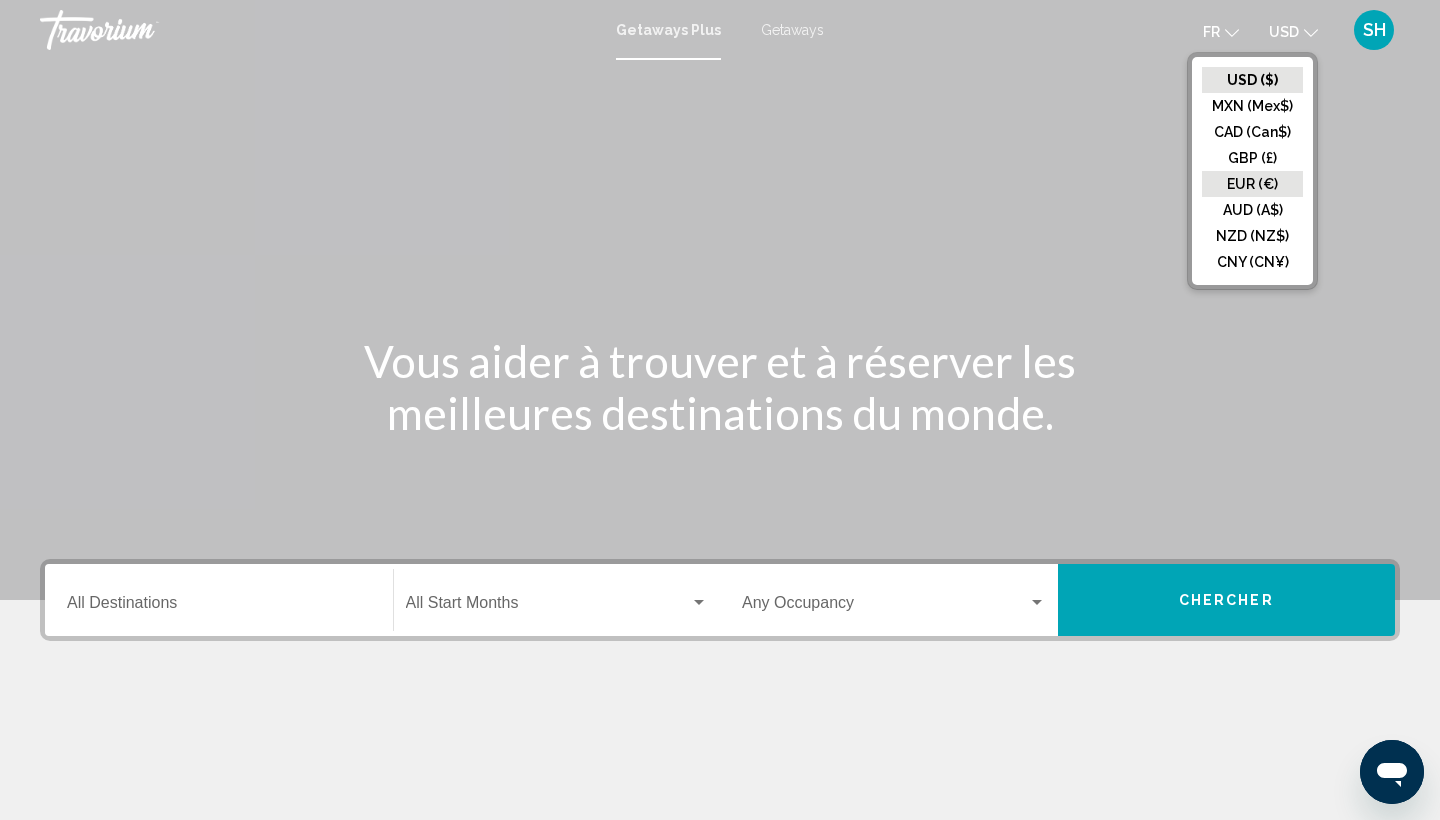 click on "EUR (€)" 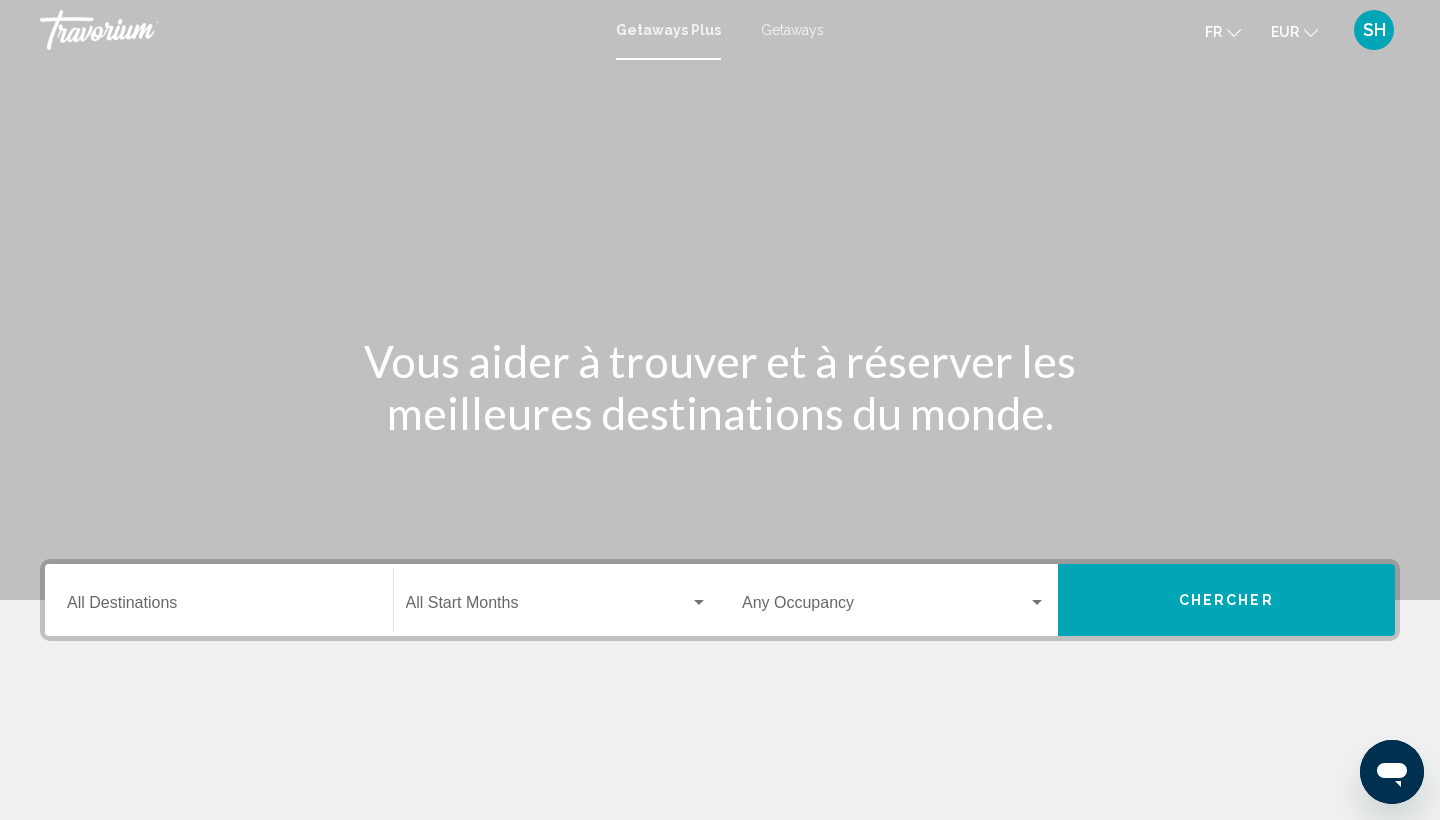 click on "Destination All Destinations" at bounding box center [219, 600] 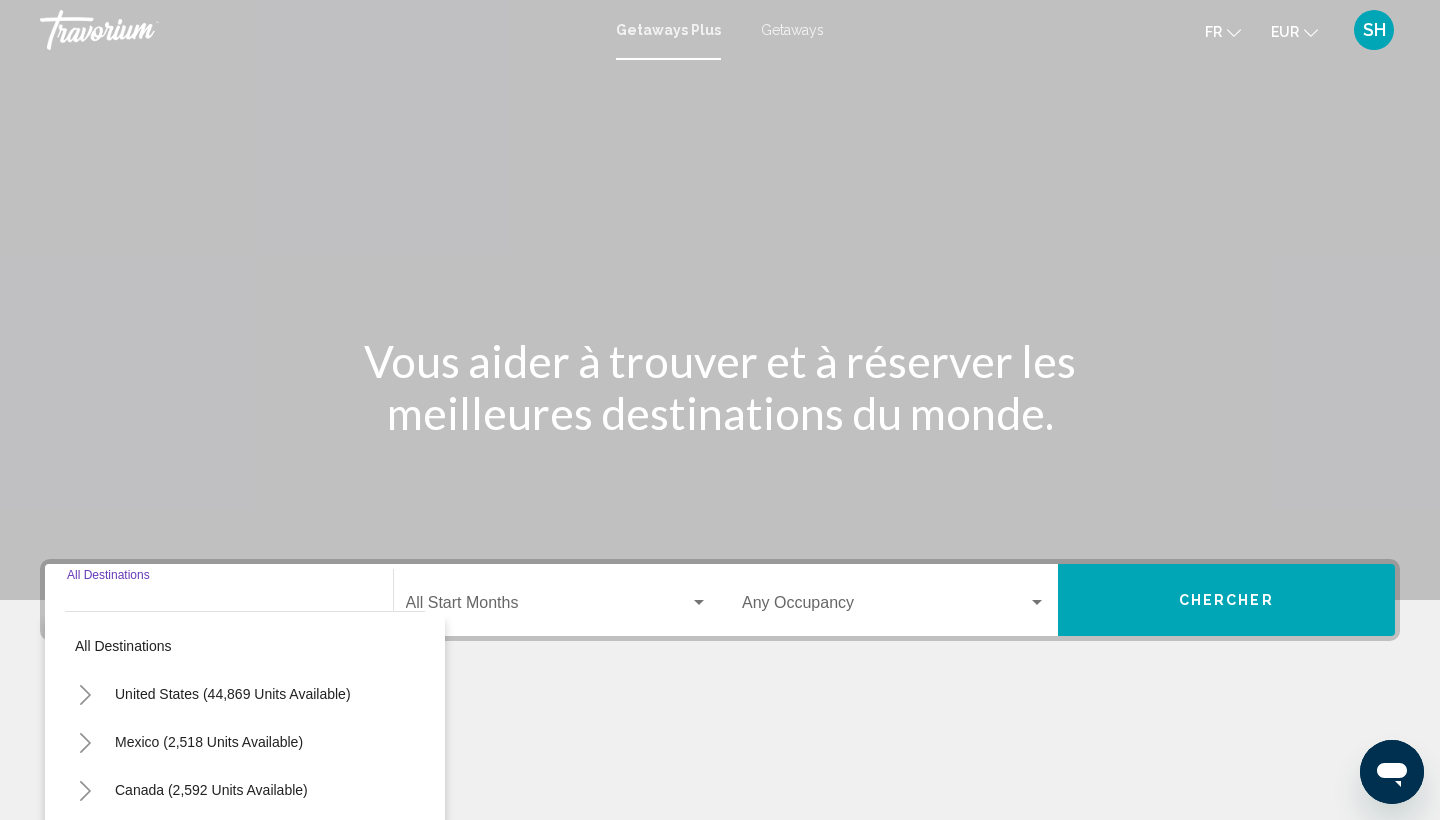 scroll, scrollTop: 266, scrollLeft: 0, axis: vertical 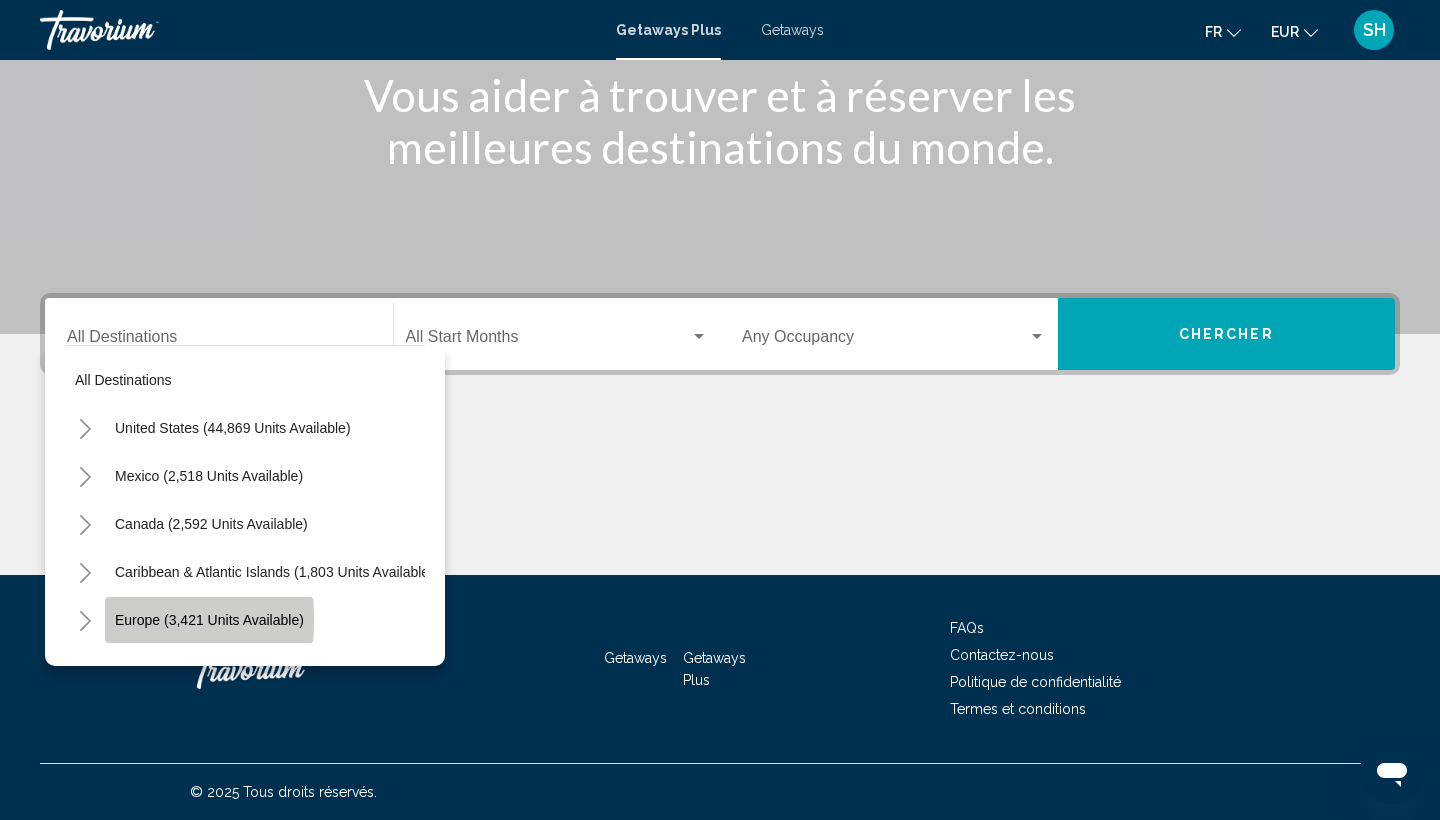 click on "Europe (3,421 units available)" at bounding box center (208, 668) 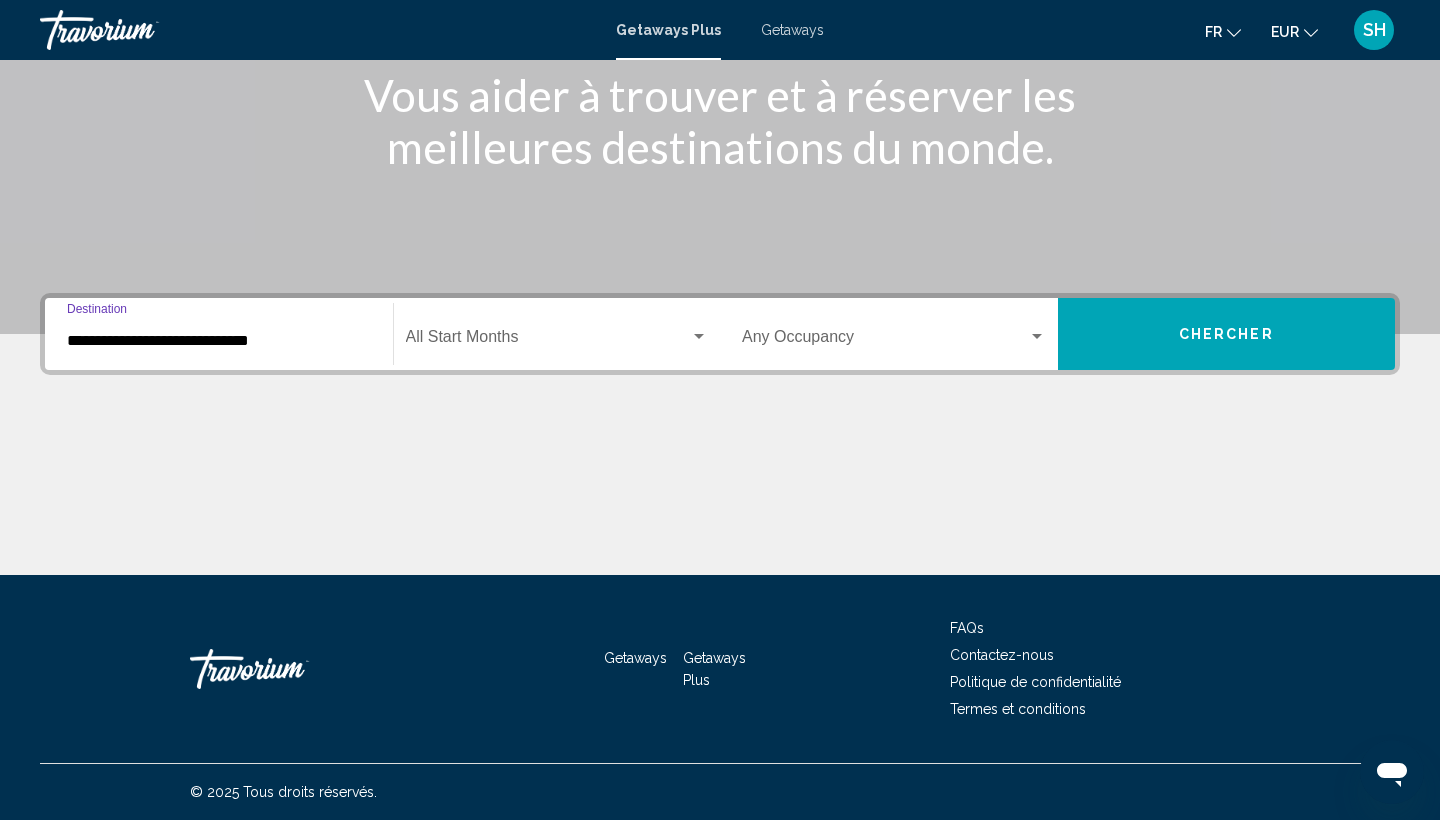 click at bounding box center [548, 341] 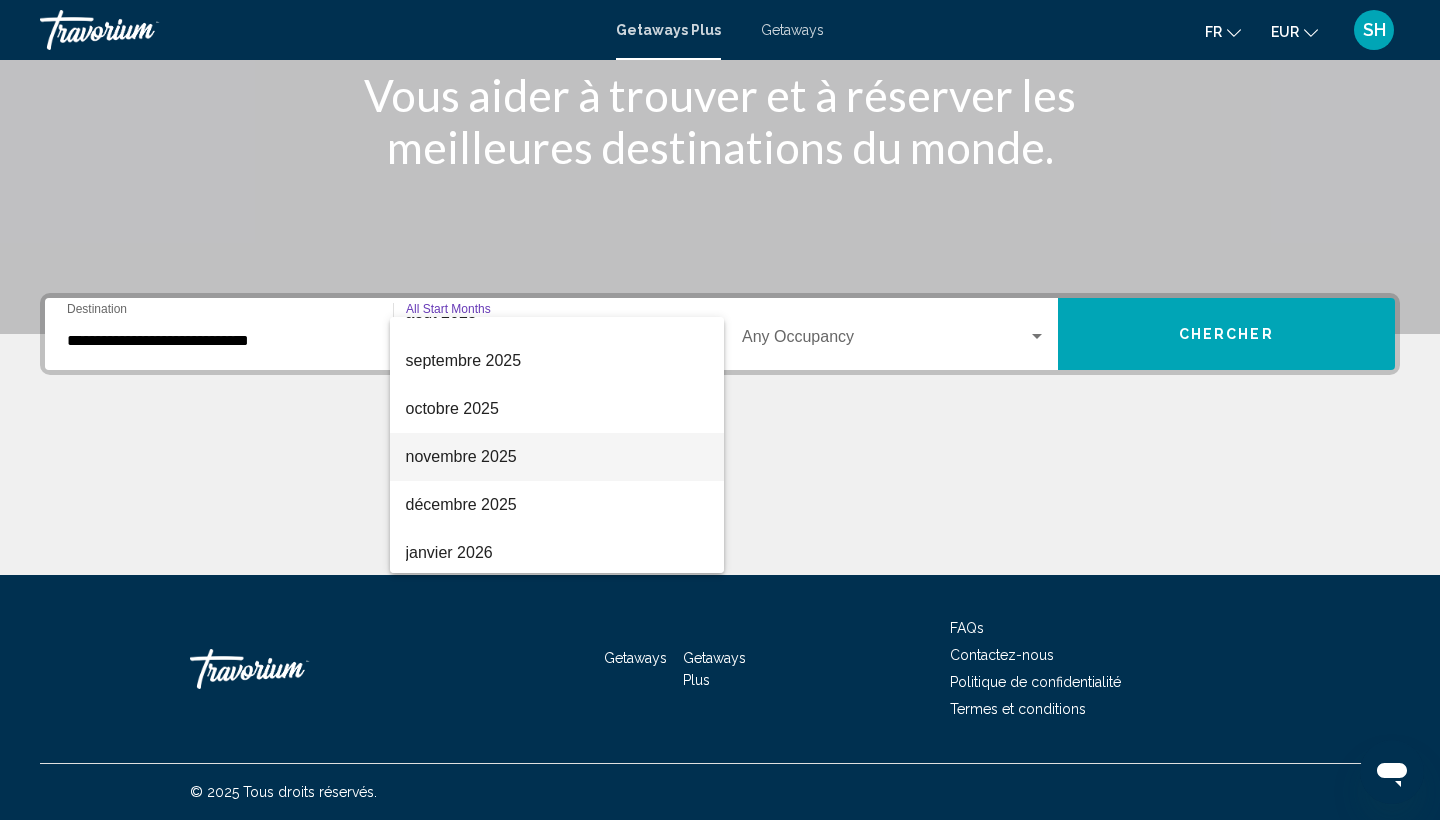 scroll, scrollTop: 84, scrollLeft: 0, axis: vertical 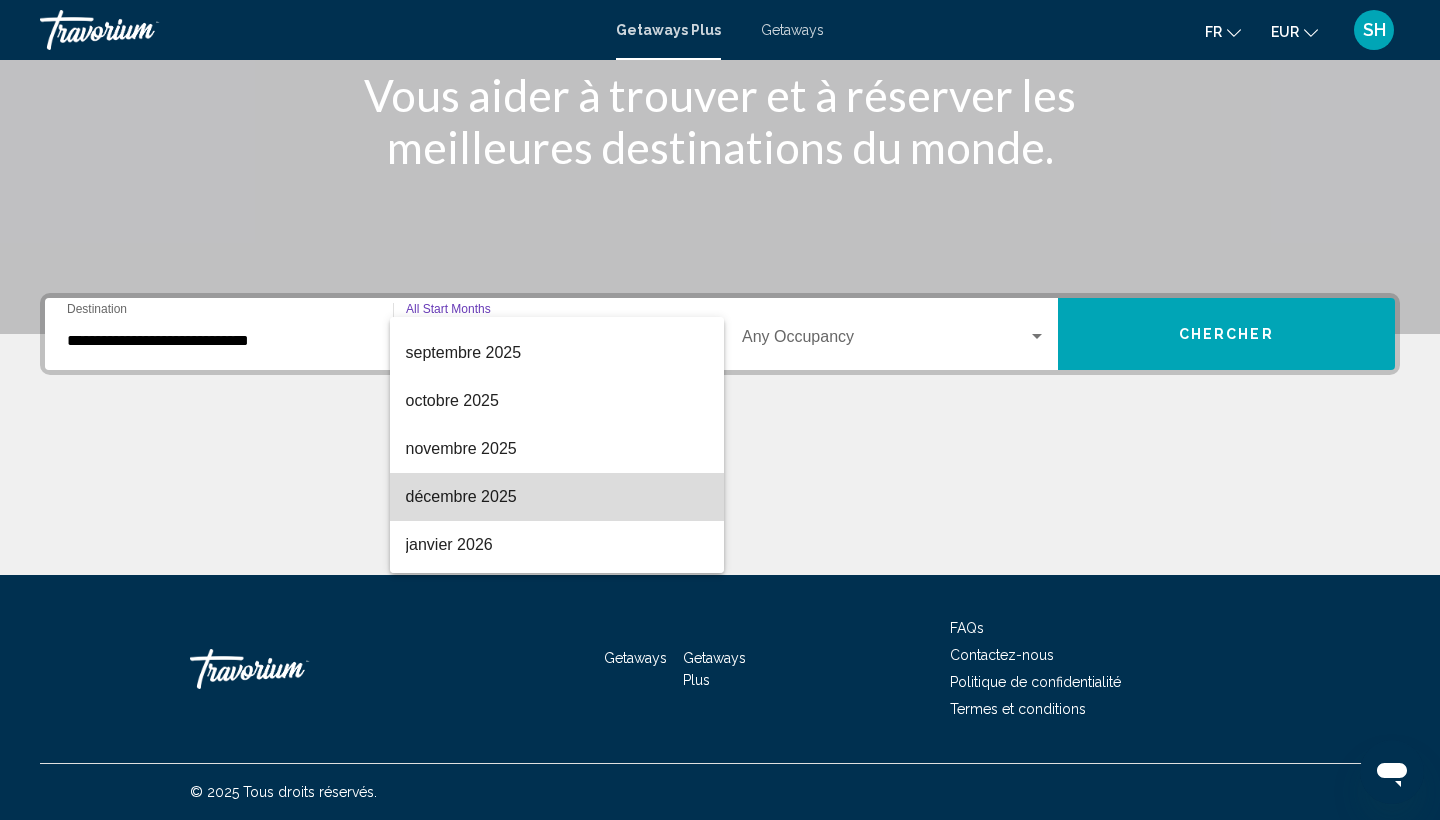 click on "décembre 2025" at bounding box center [557, 497] 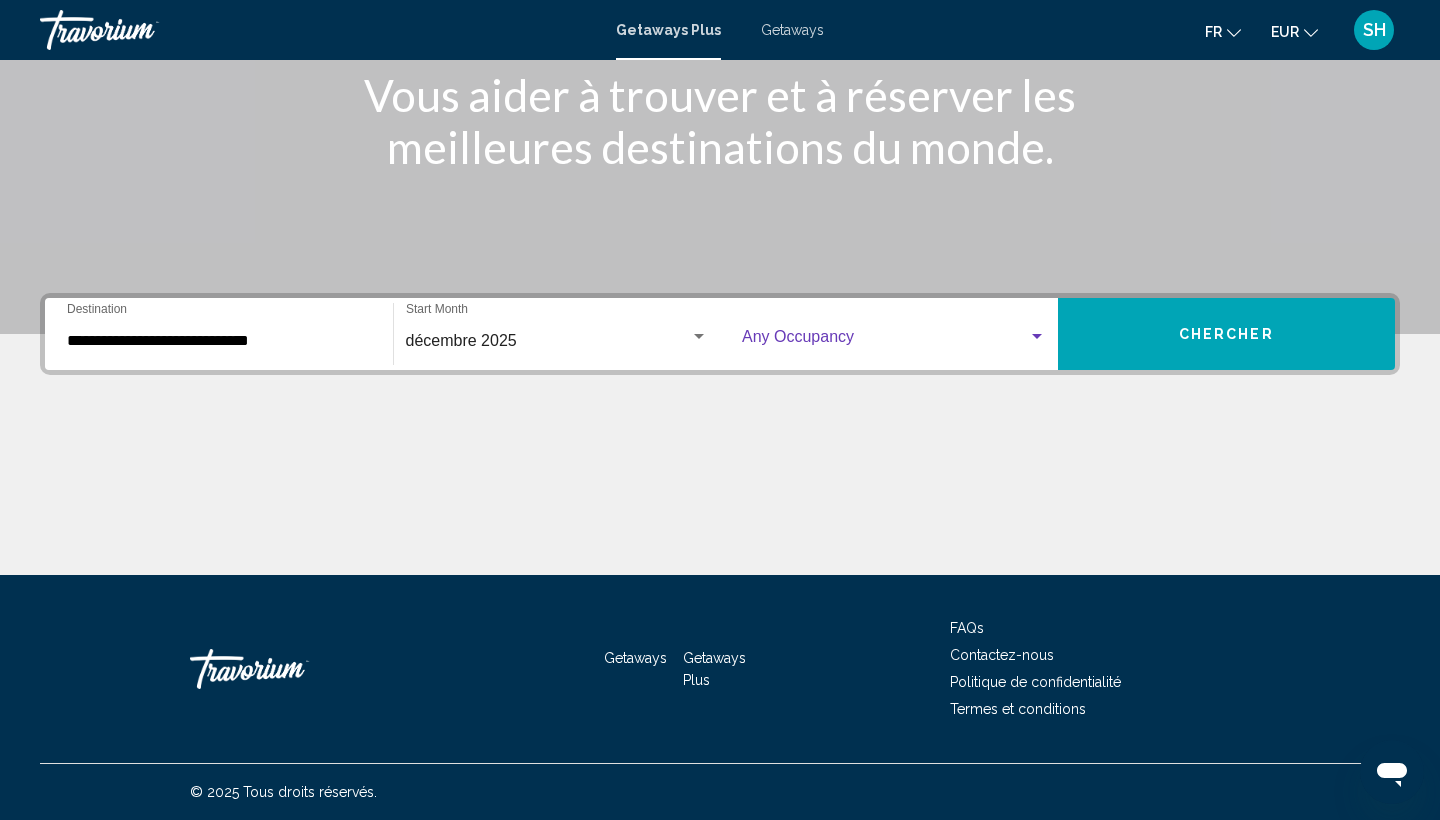 click at bounding box center [885, 341] 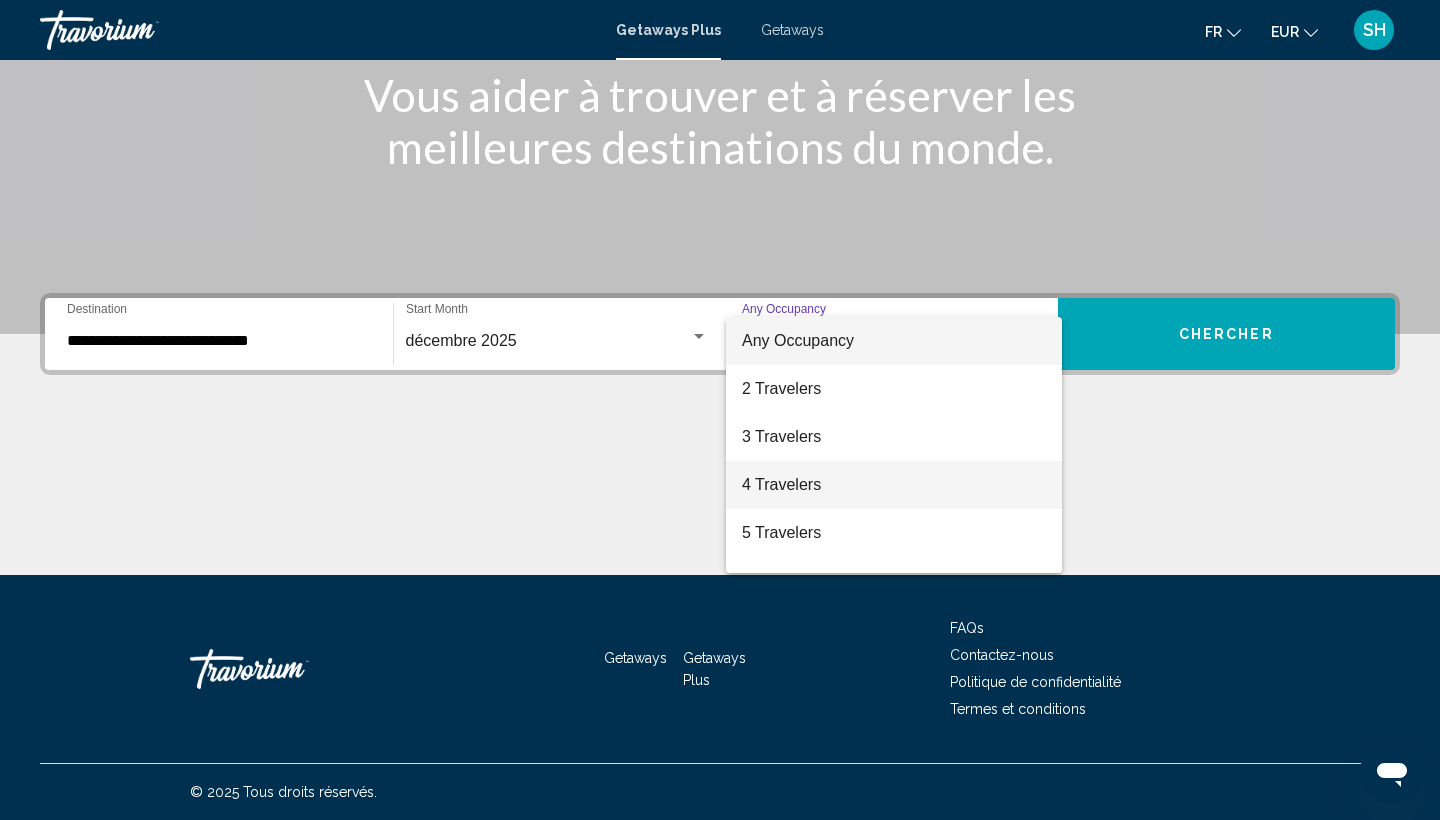 click on "4 Travelers" at bounding box center (894, 485) 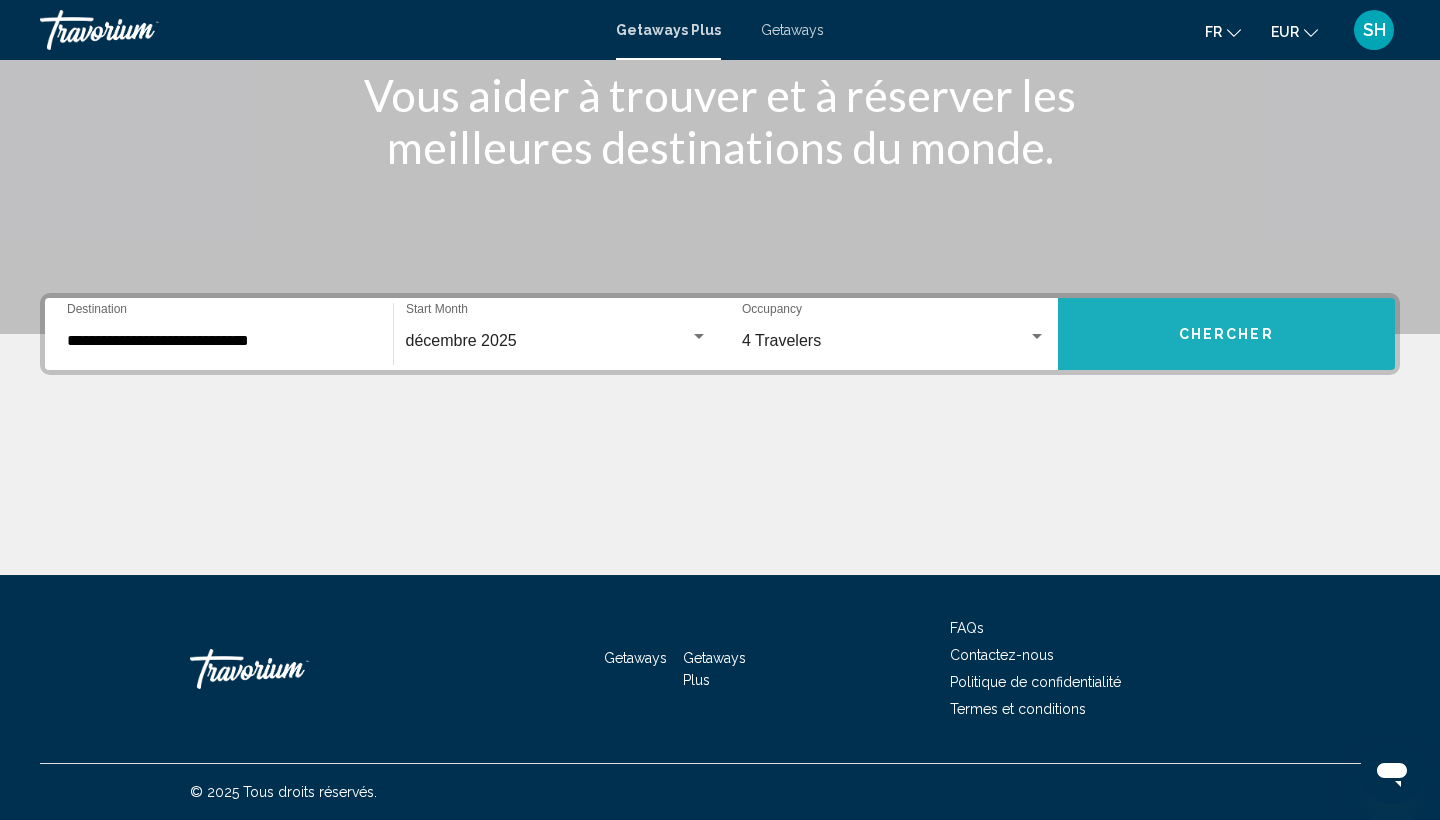 click on "Chercher" at bounding box center (1227, 334) 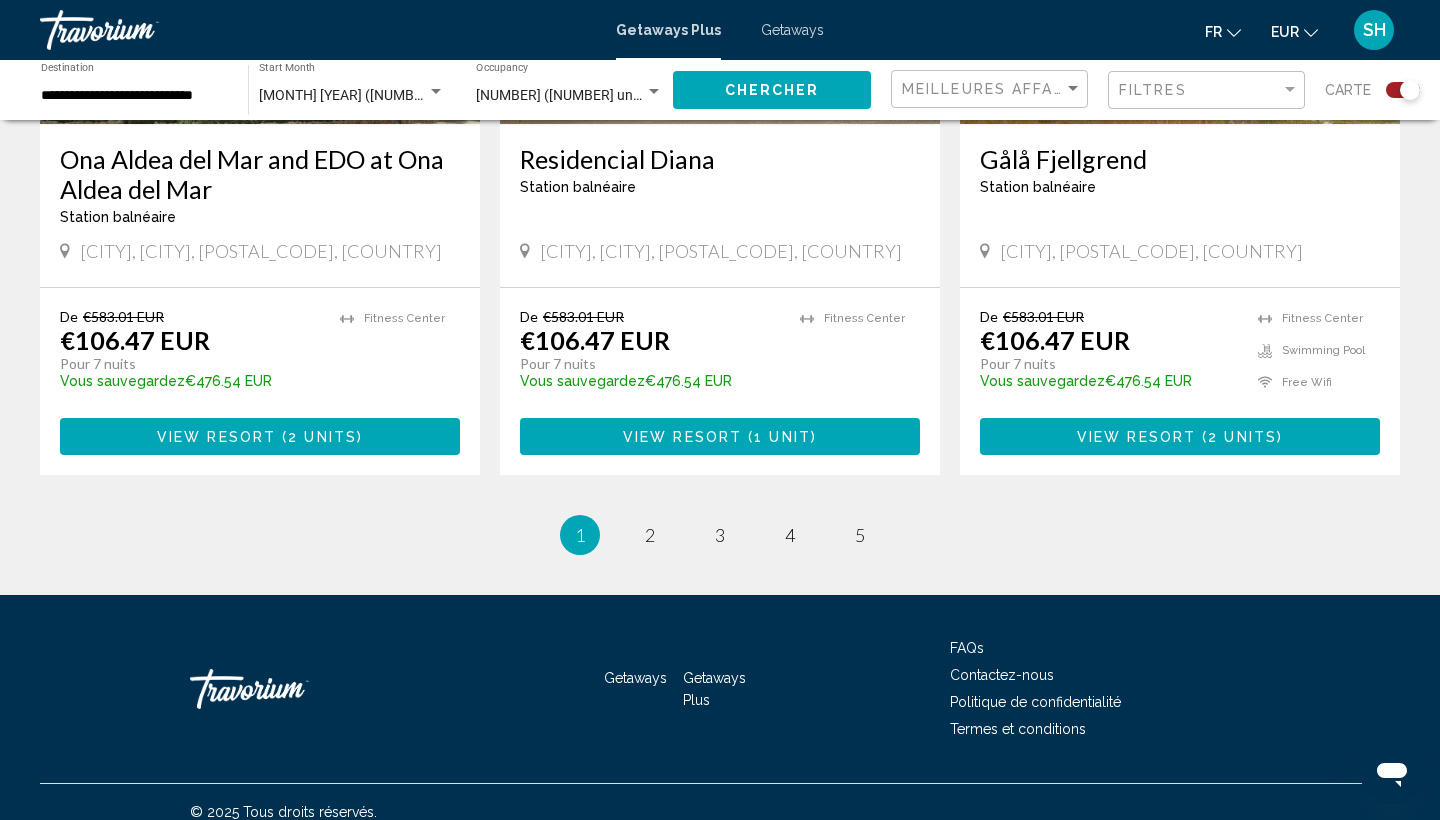 scroll, scrollTop: 3181, scrollLeft: 0, axis: vertical 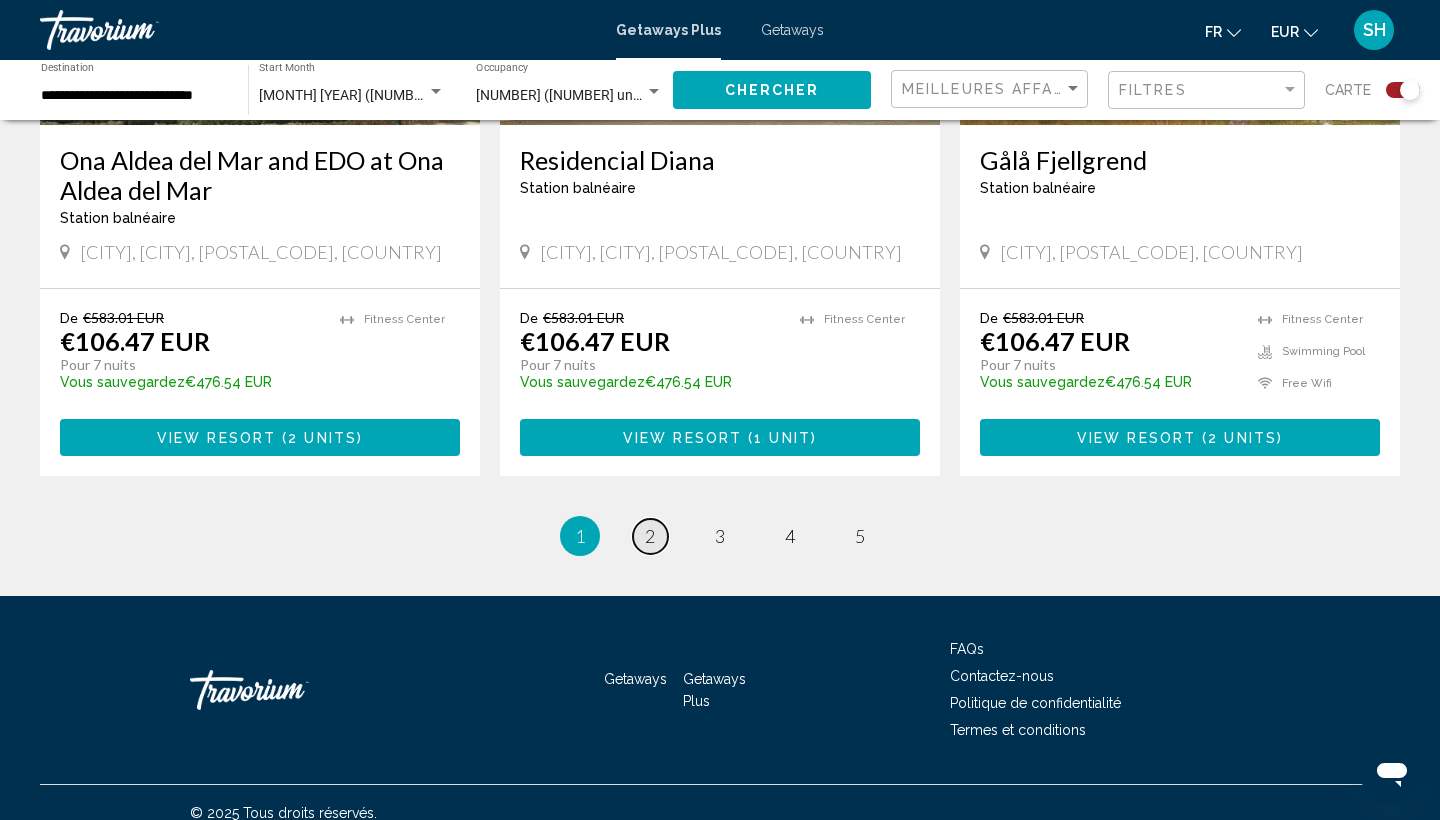 click on "2" at bounding box center (650, 536) 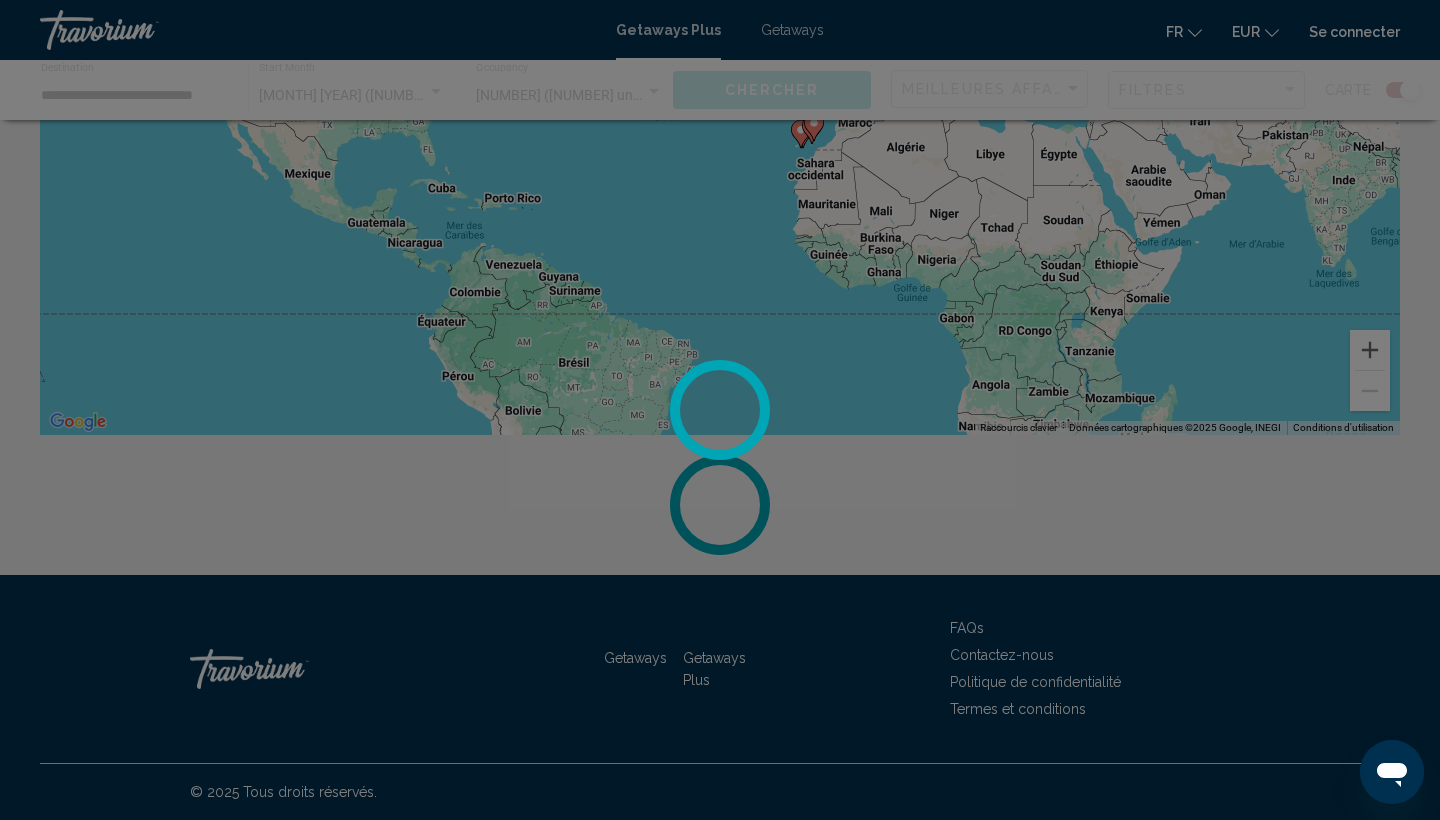 scroll, scrollTop: 305, scrollLeft: 0, axis: vertical 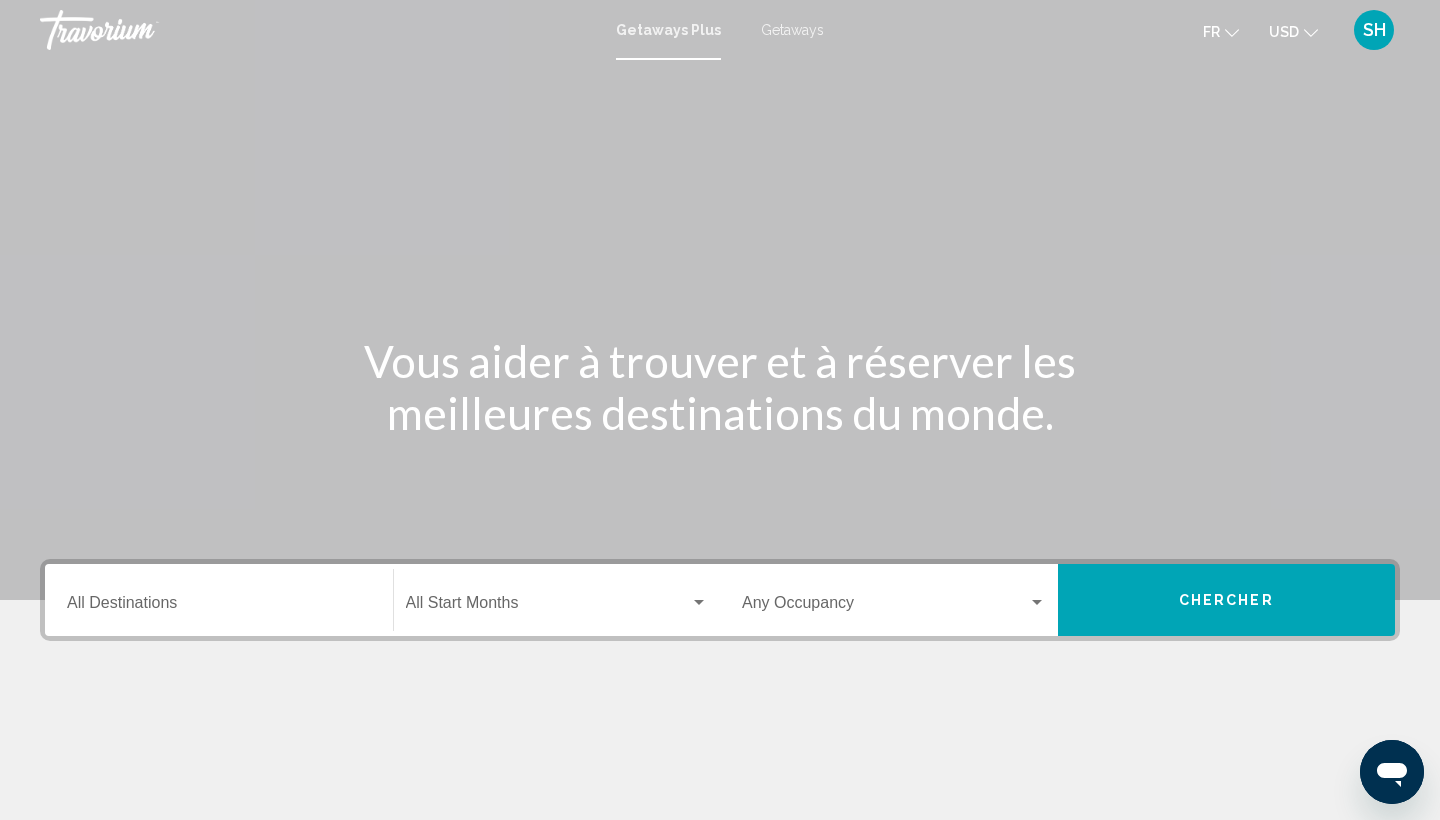 click on "USD" 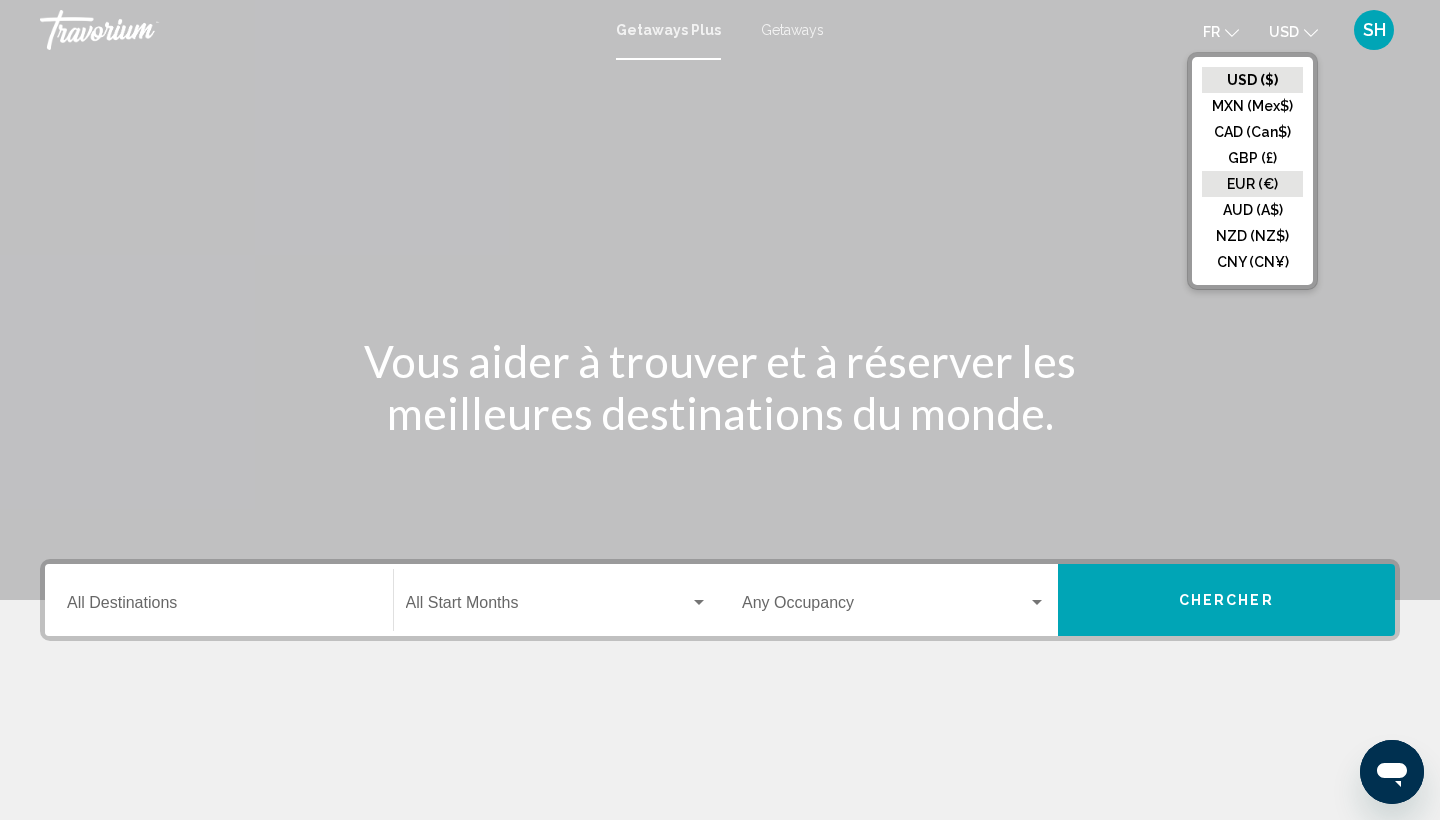 click on "EUR (€)" 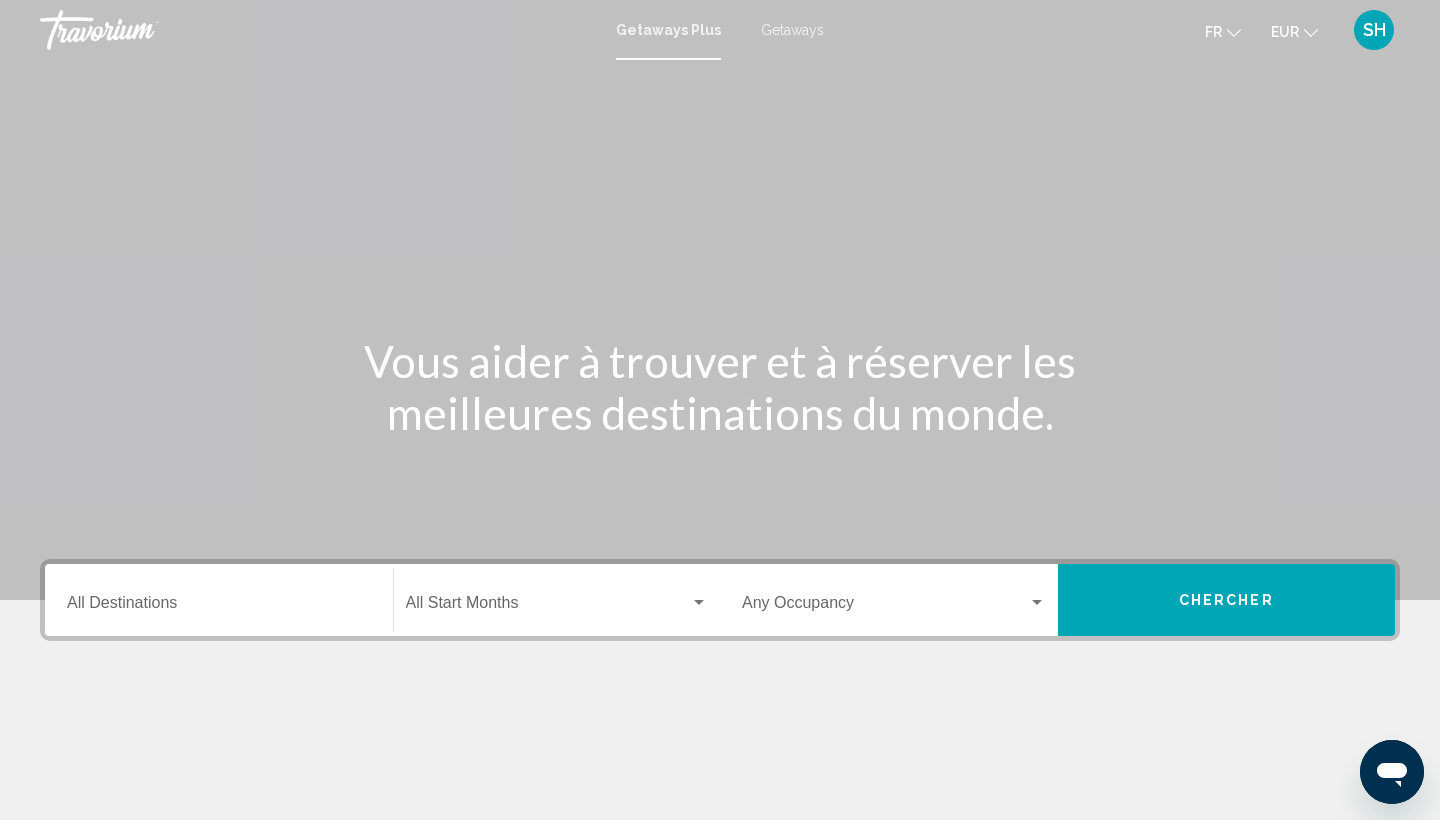 click on "Destination All Destinations" at bounding box center (219, 607) 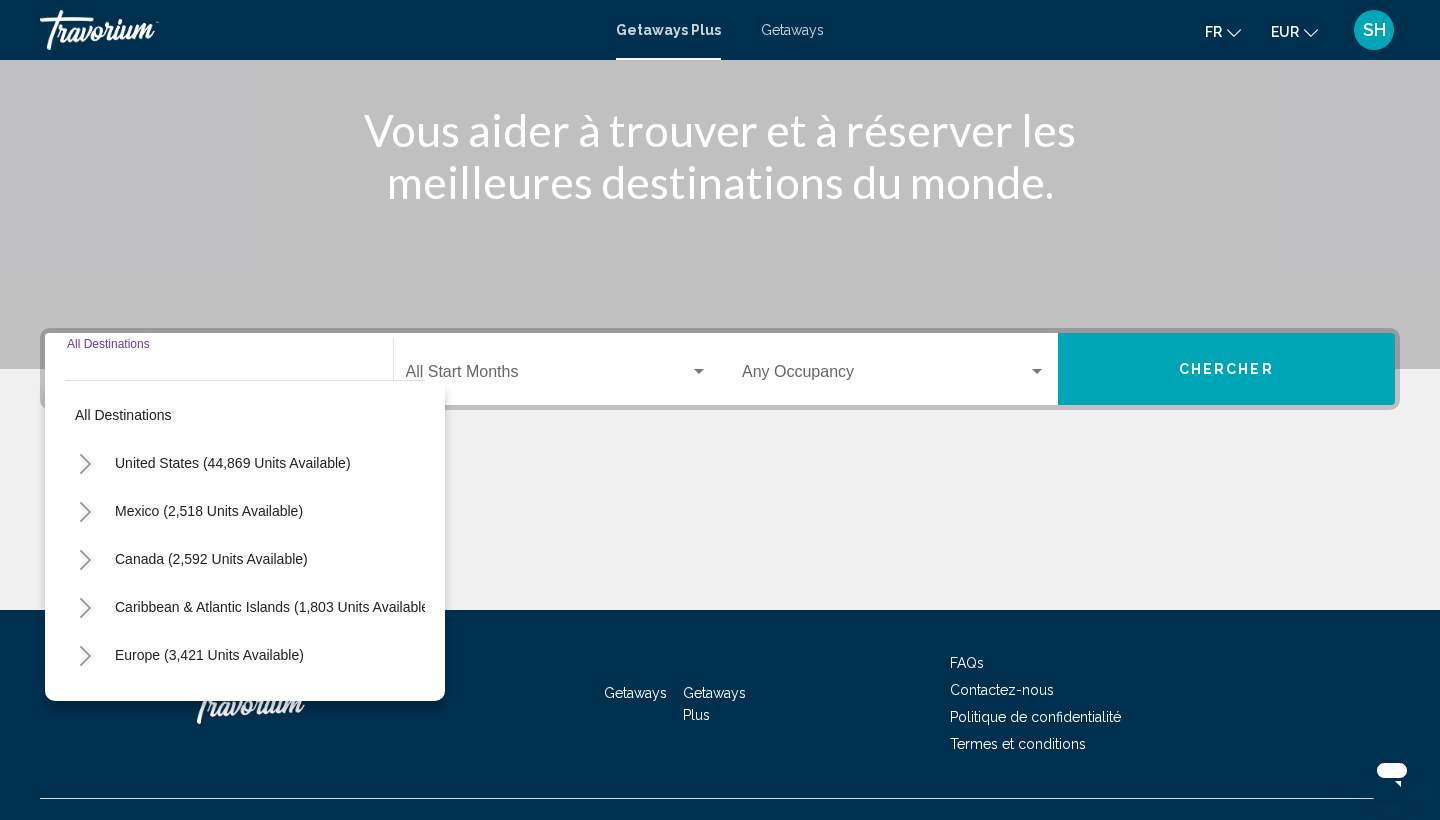 scroll, scrollTop: 266, scrollLeft: 0, axis: vertical 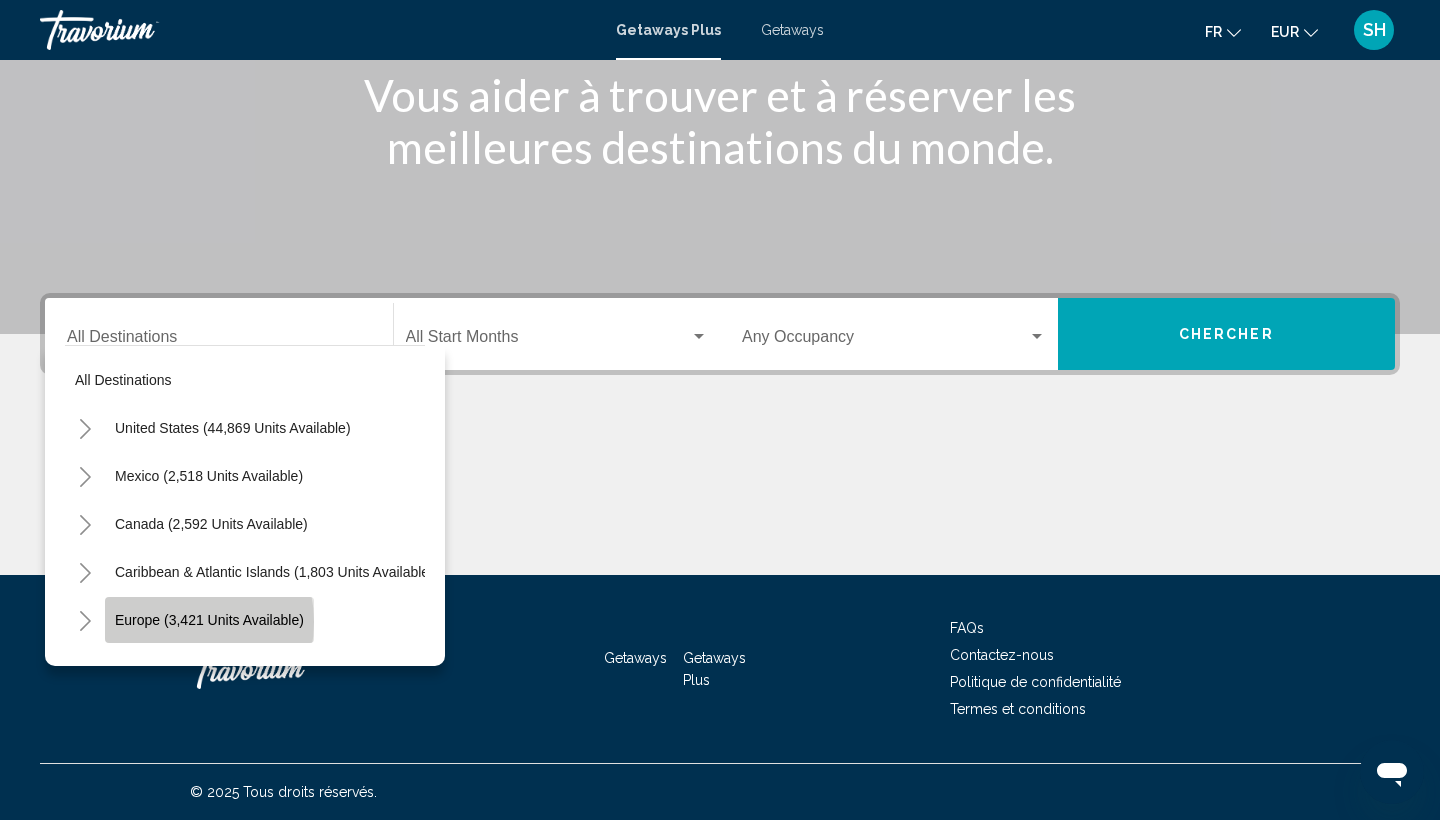 click on "Europe (3,421 units available)" at bounding box center [208, 668] 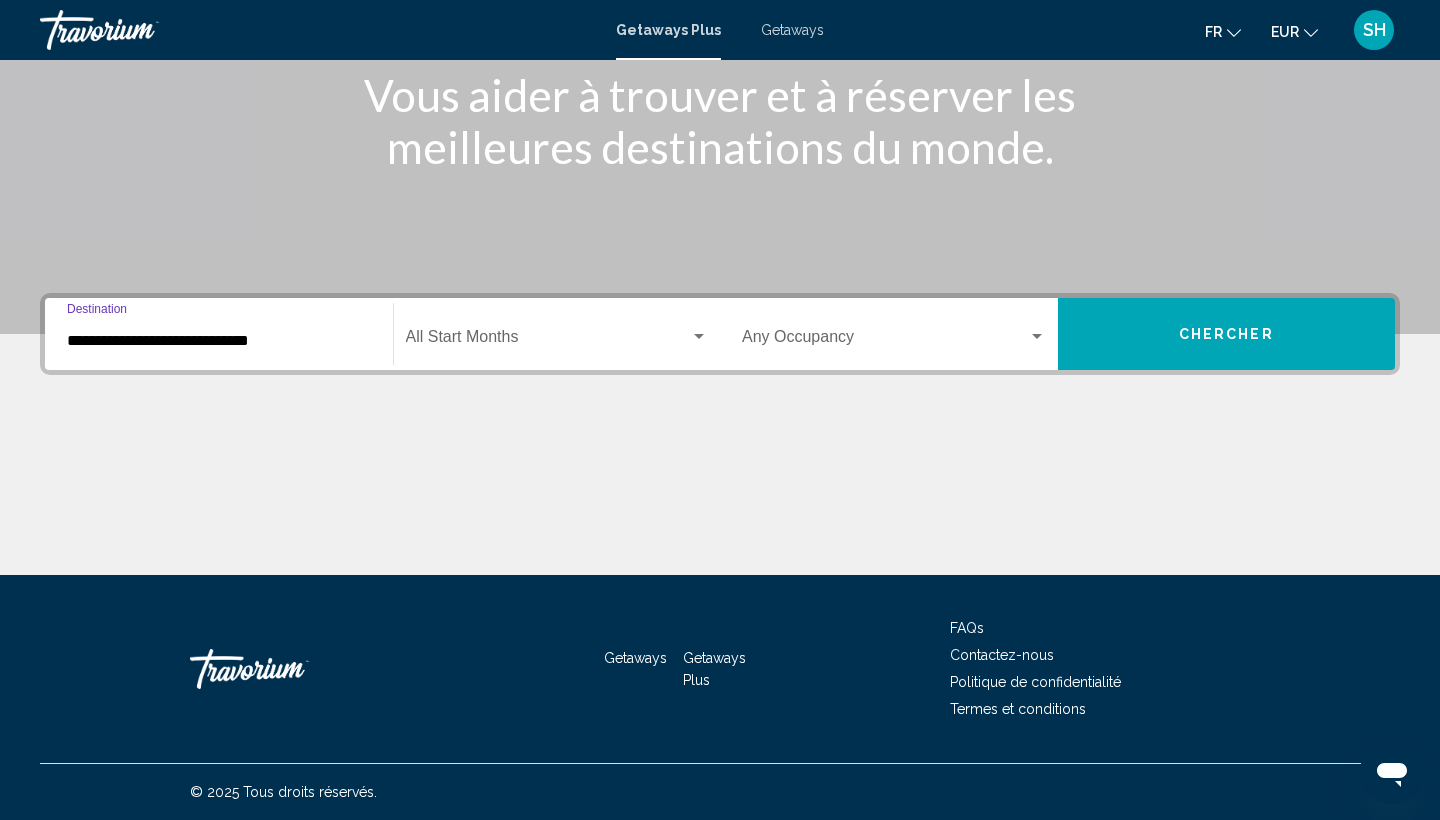 click at bounding box center (548, 341) 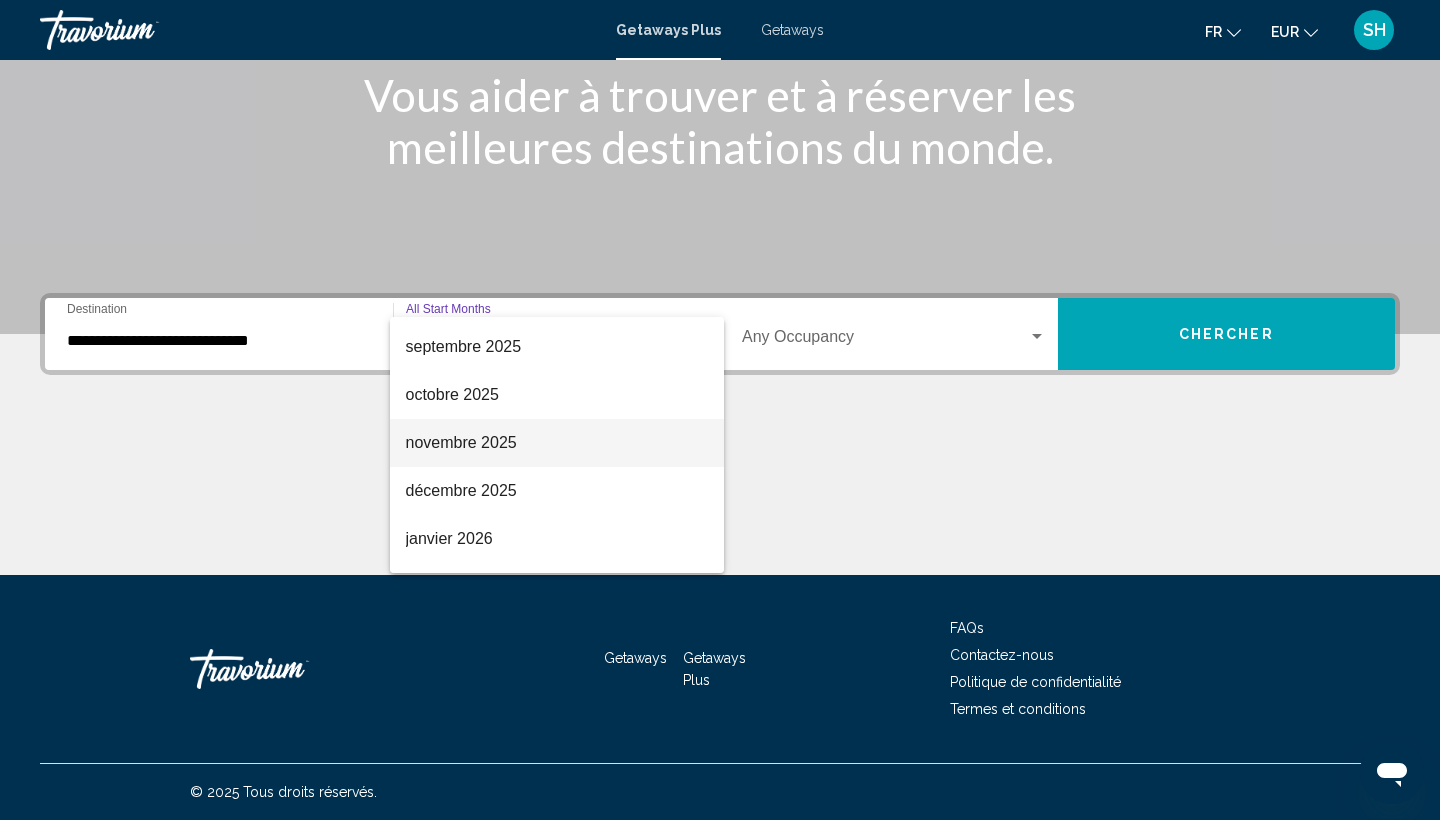 scroll, scrollTop: 94, scrollLeft: 0, axis: vertical 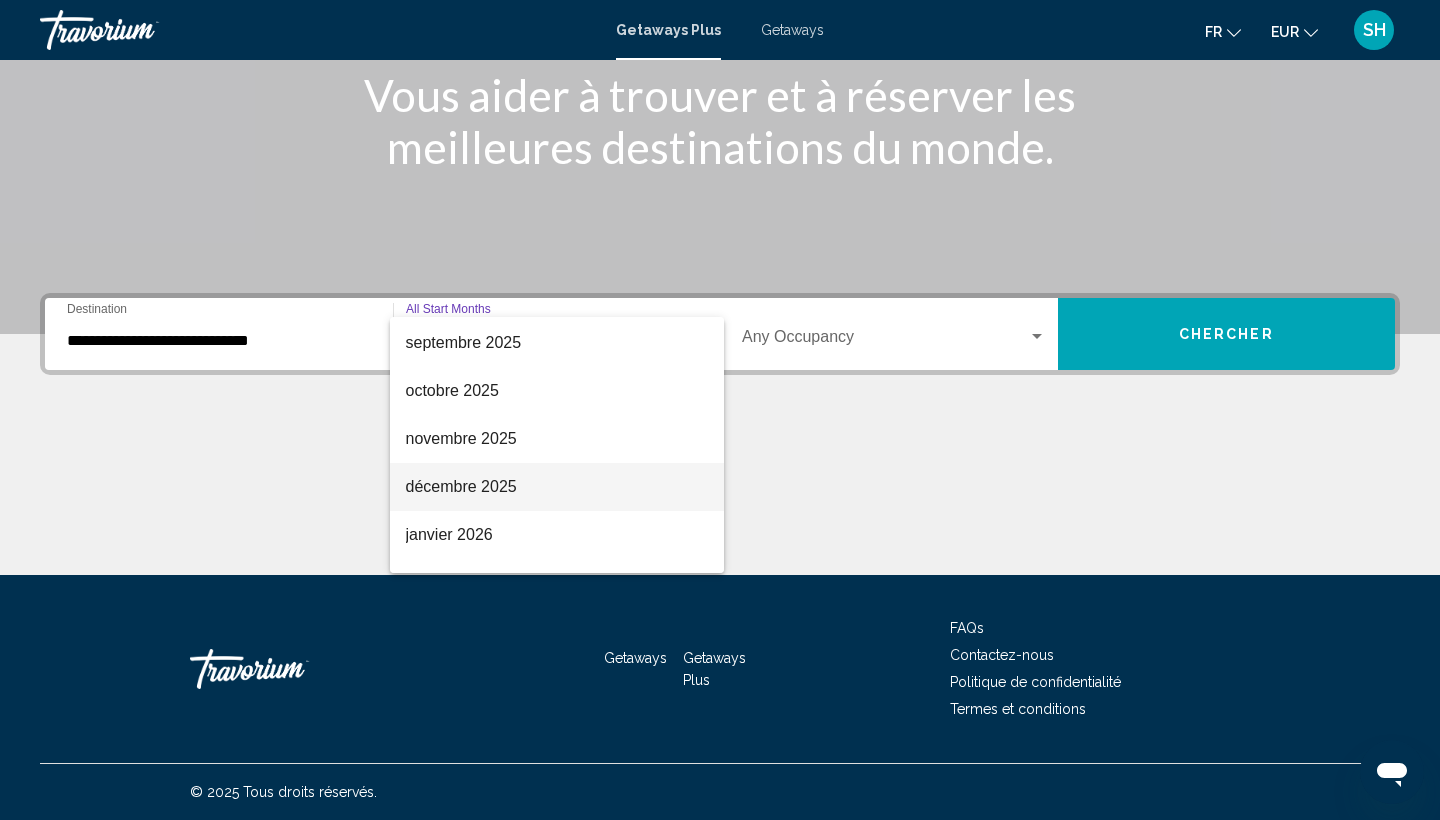 click on "décembre 2025" at bounding box center (557, 487) 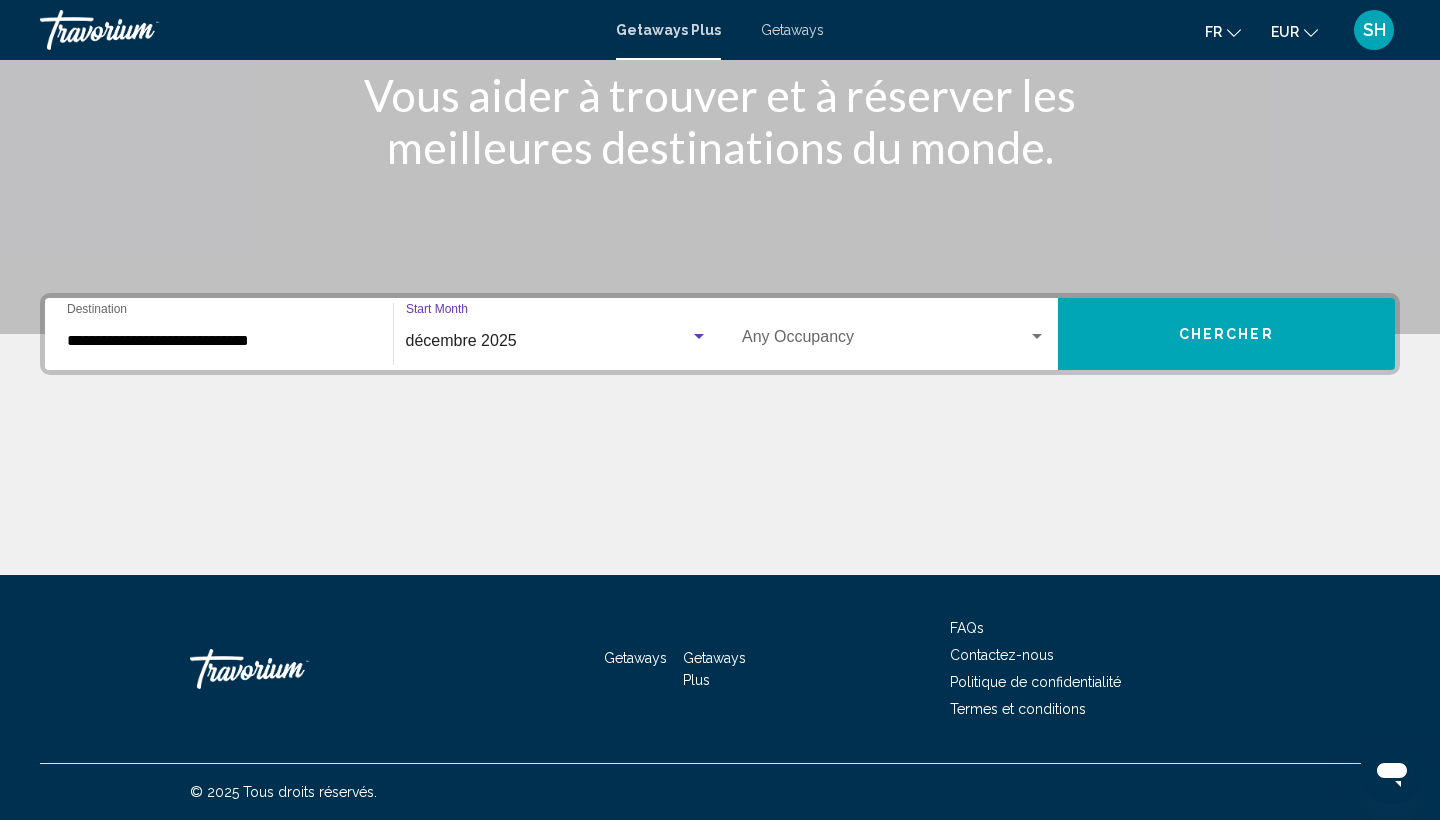 click on "Occupancy Any Occupancy" at bounding box center [894, 334] 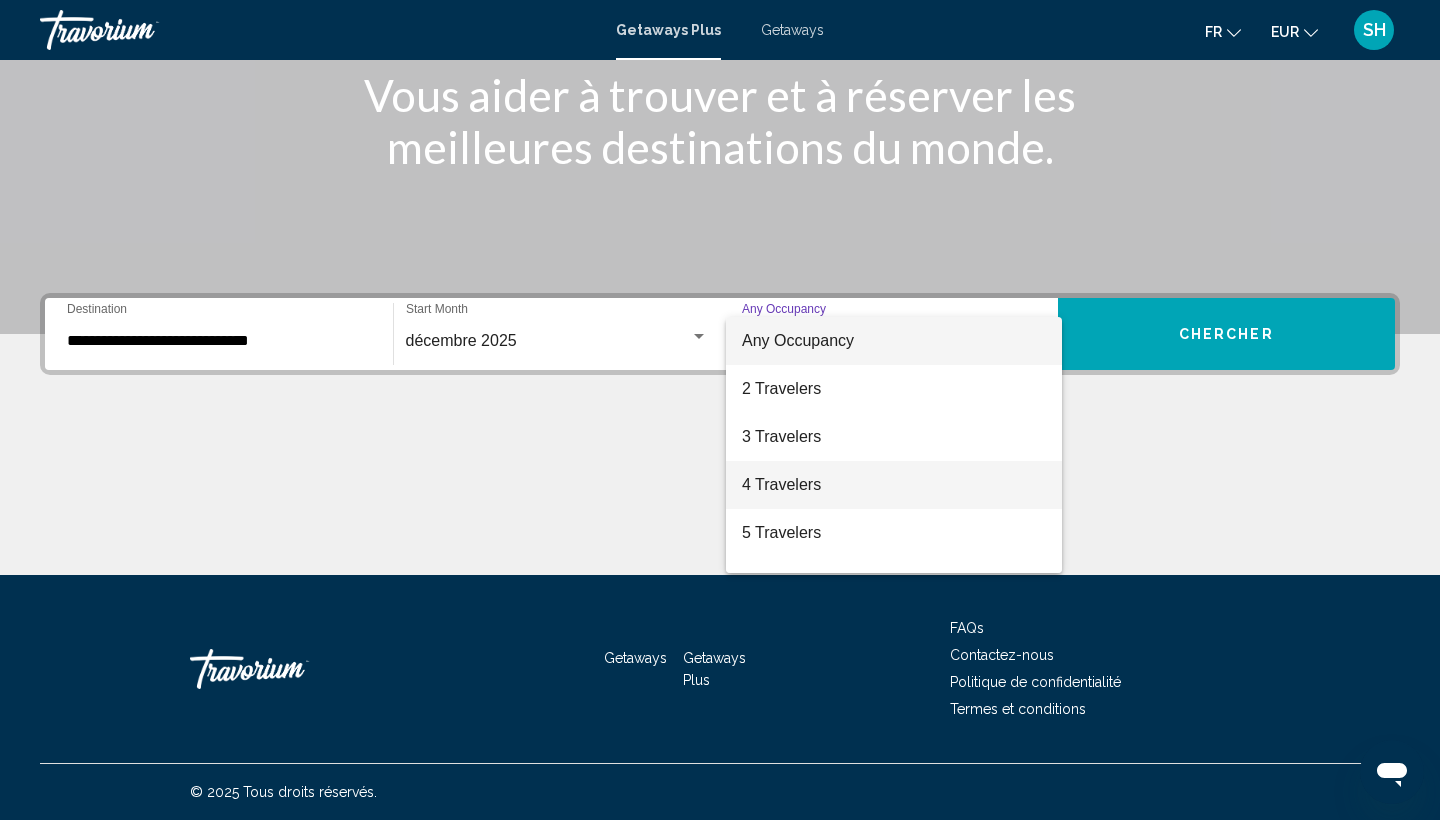 click on "4 Travelers" at bounding box center (894, 485) 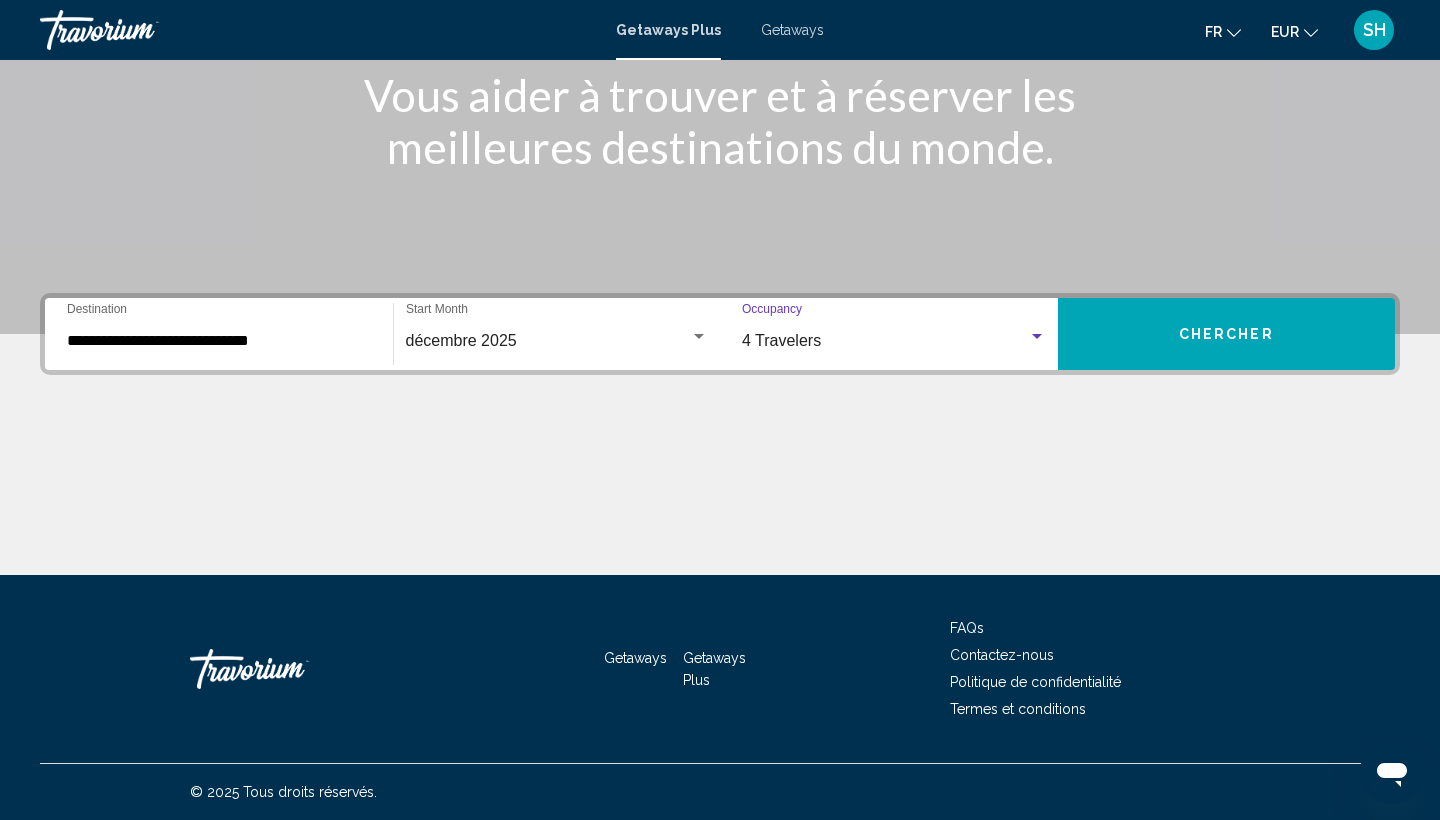 click on "Chercher" at bounding box center (1227, 334) 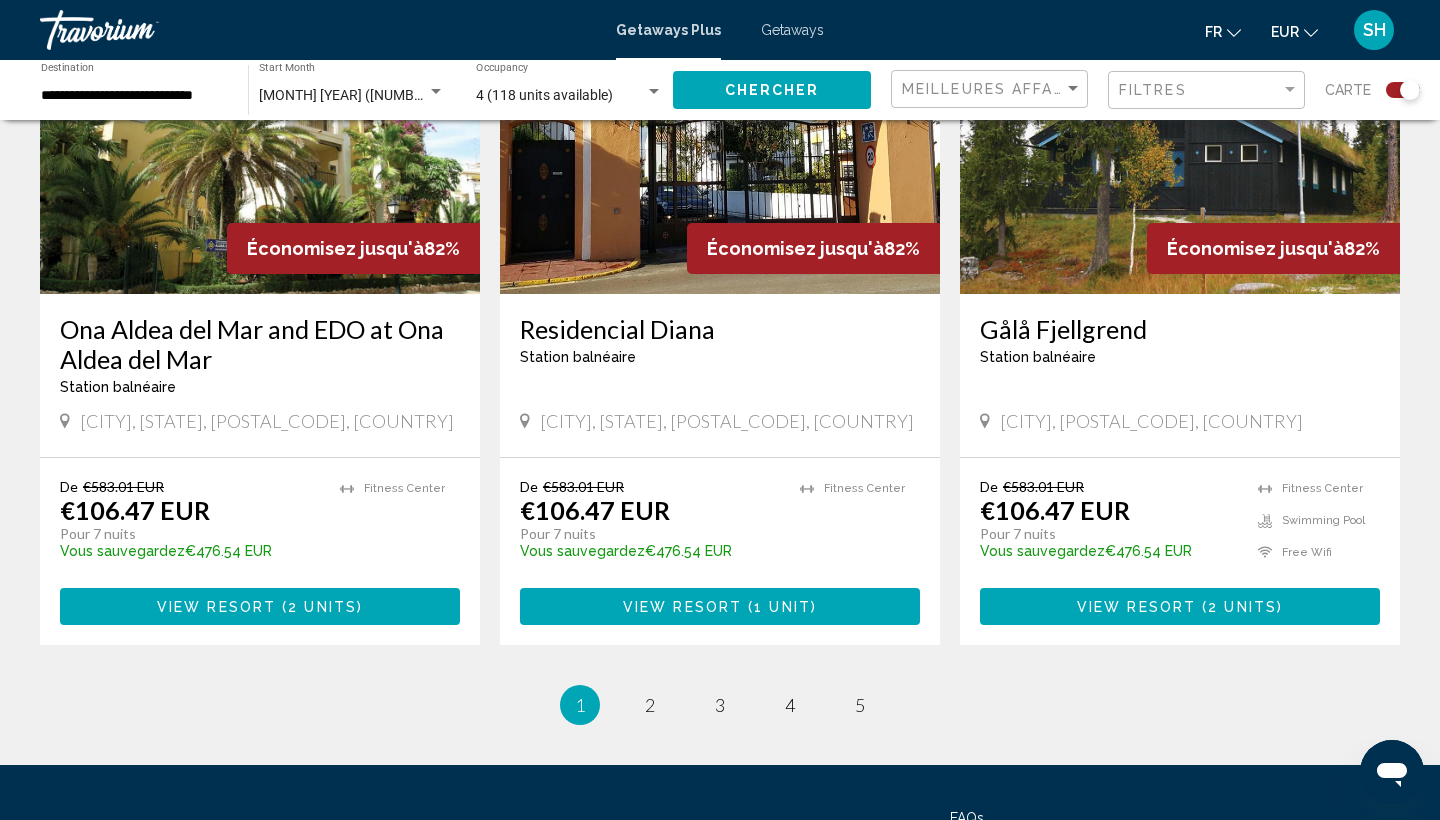 scroll, scrollTop: 2992, scrollLeft: 0, axis: vertical 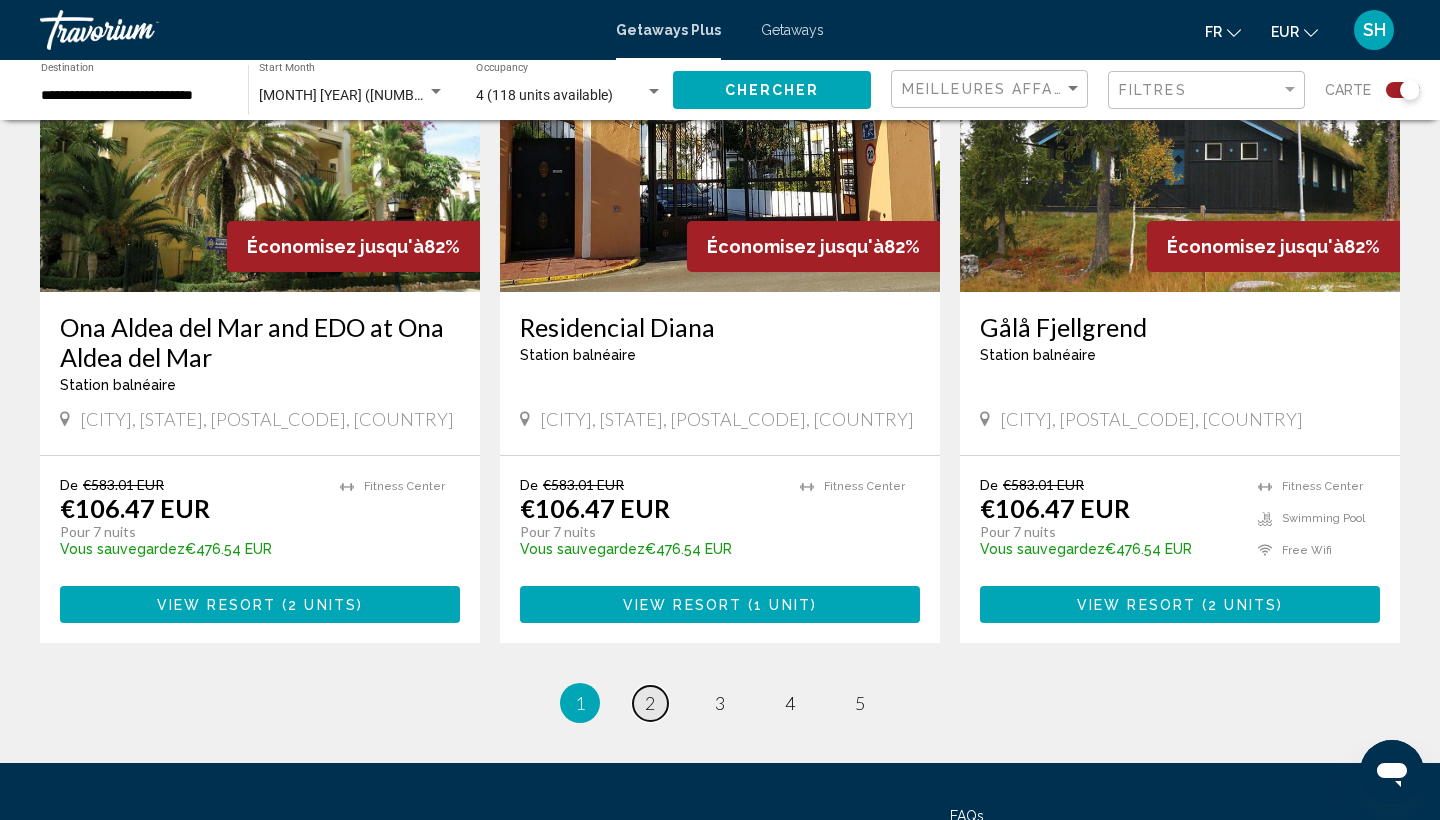 click on "page  2" at bounding box center (650, 703) 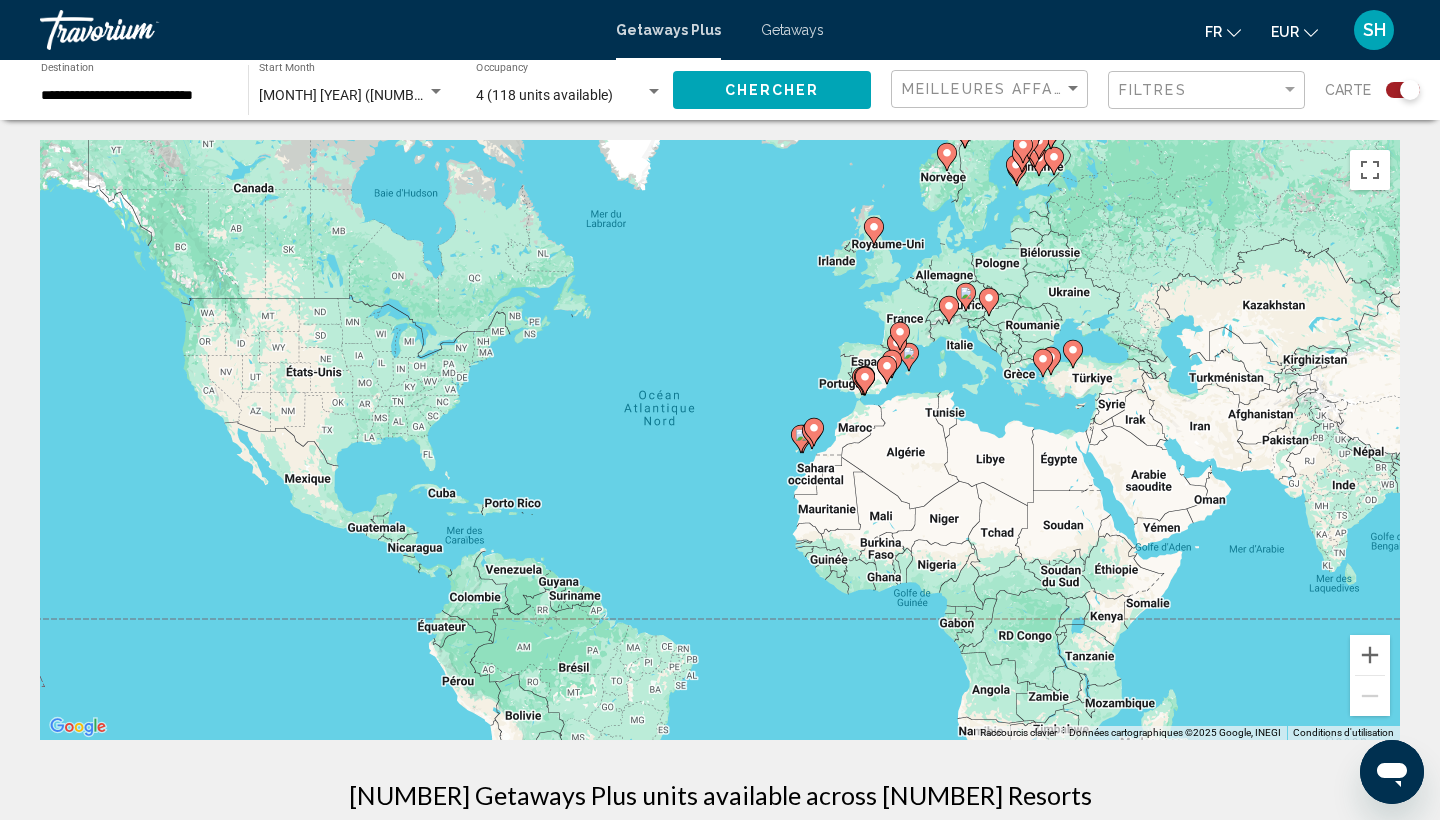 scroll, scrollTop: 0, scrollLeft: 0, axis: both 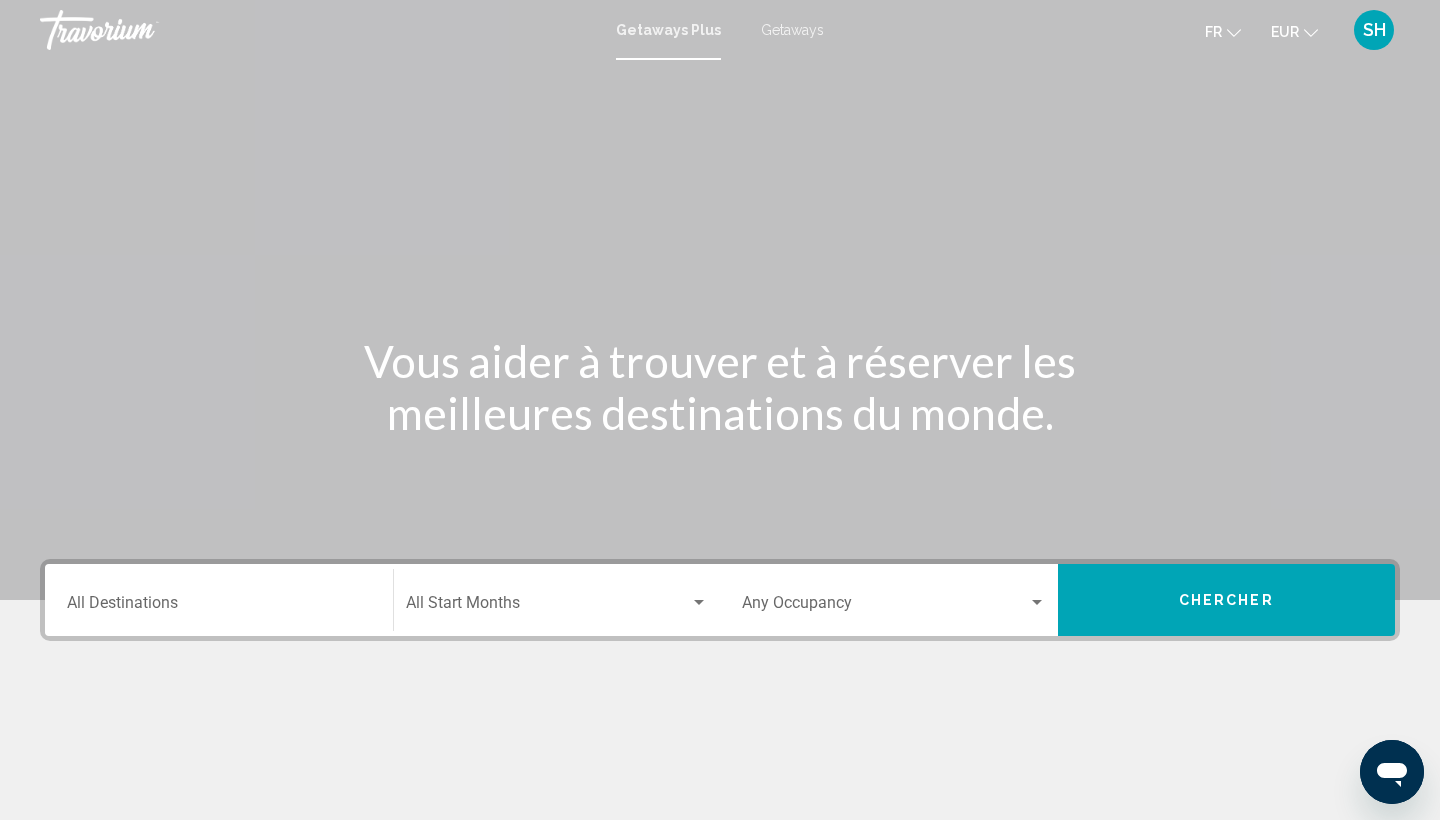 click on "Getaways" at bounding box center (792, 30) 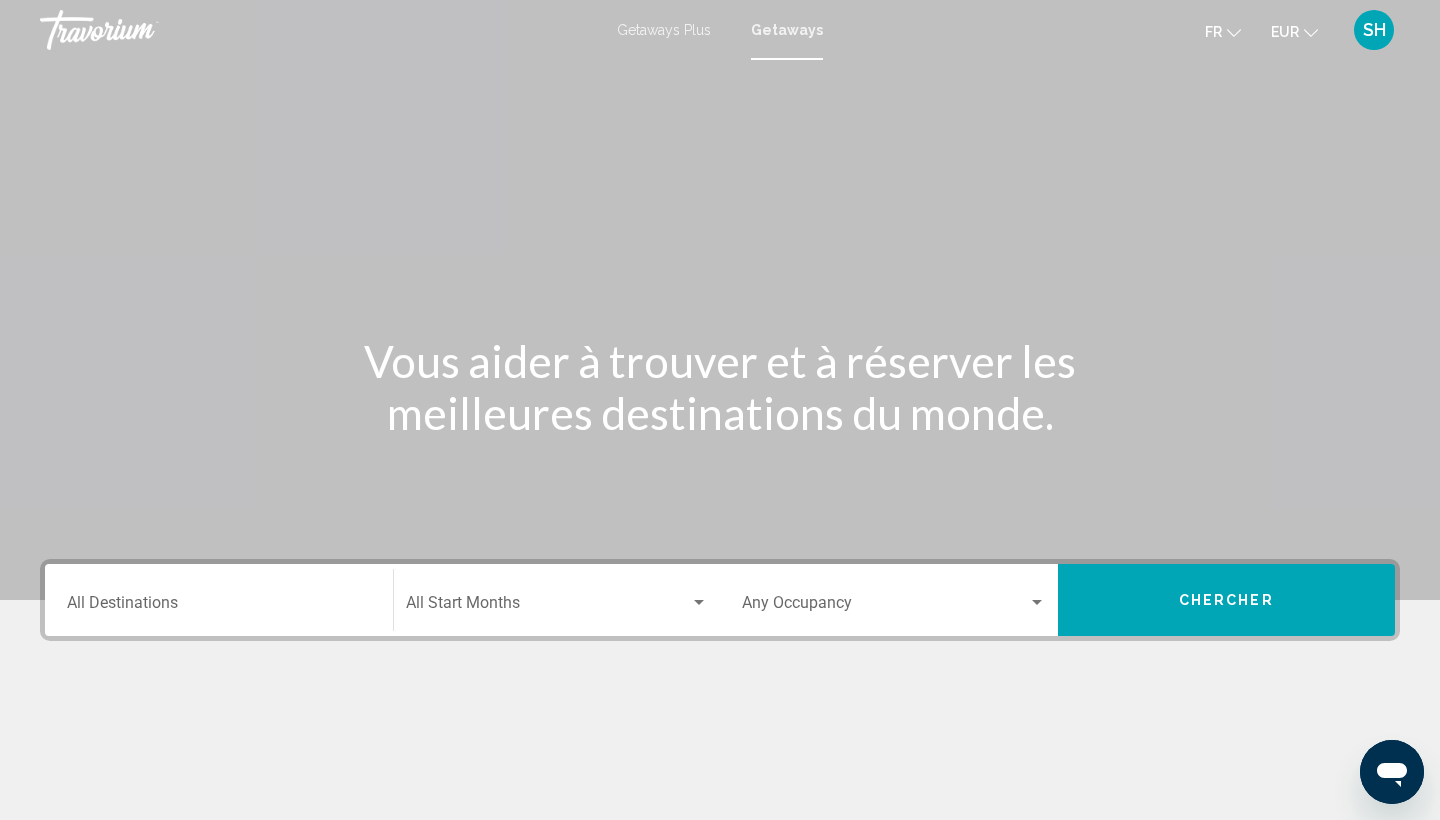 click on "Destination All Destinations" at bounding box center [219, 600] 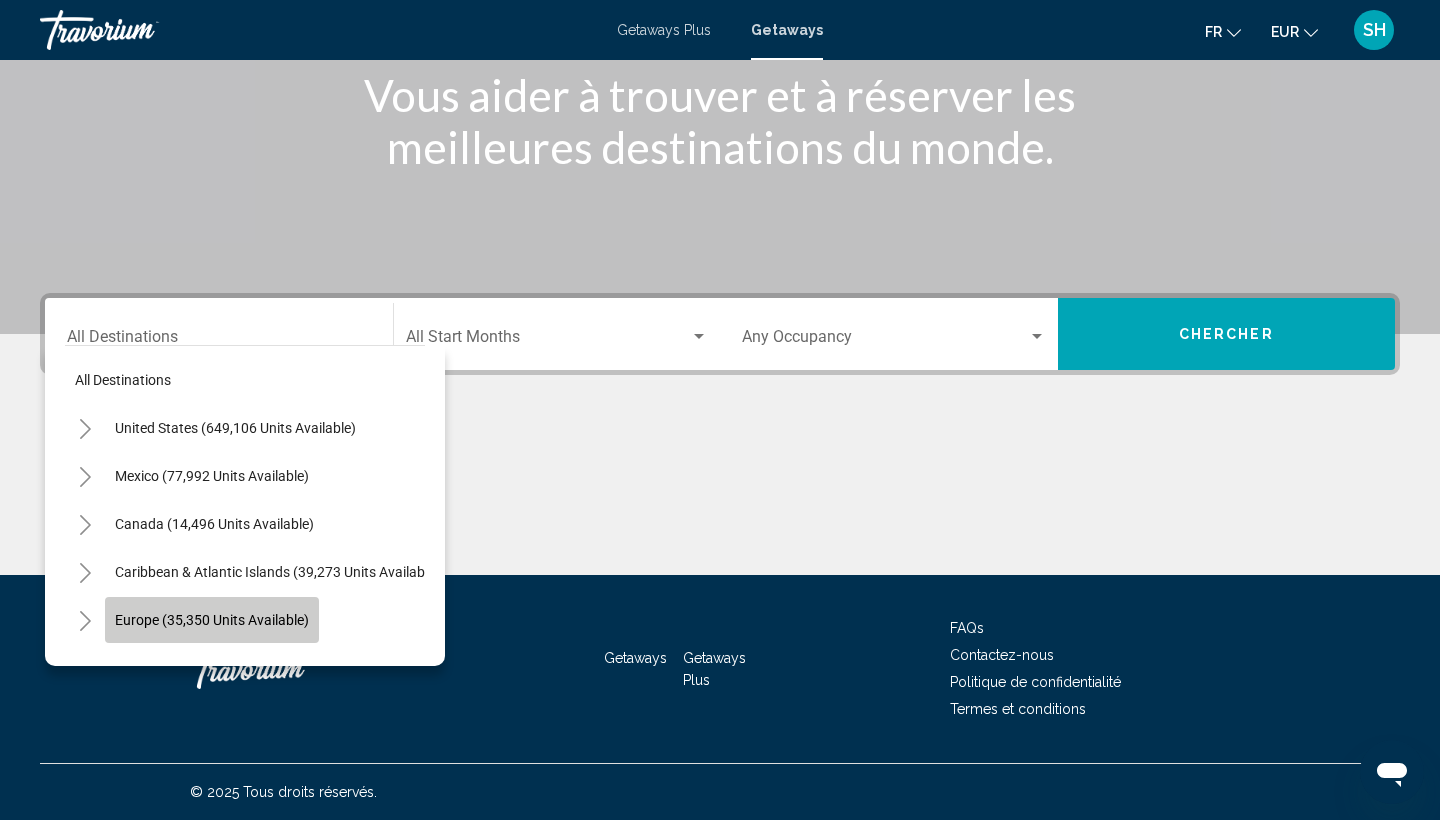 click on "Europe (35,350 units available)" at bounding box center (214, 668) 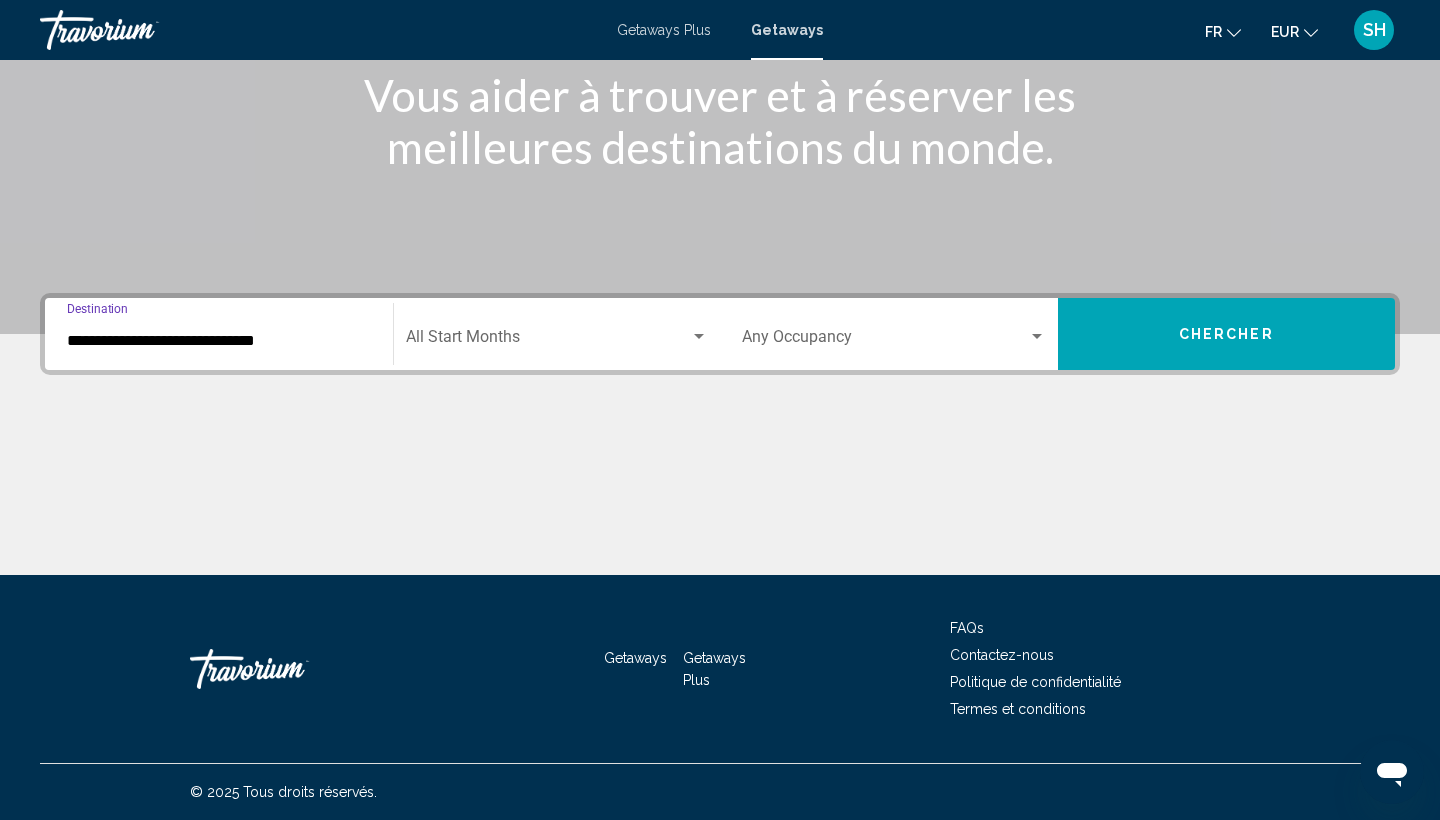 click at bounding box center [548, 341] 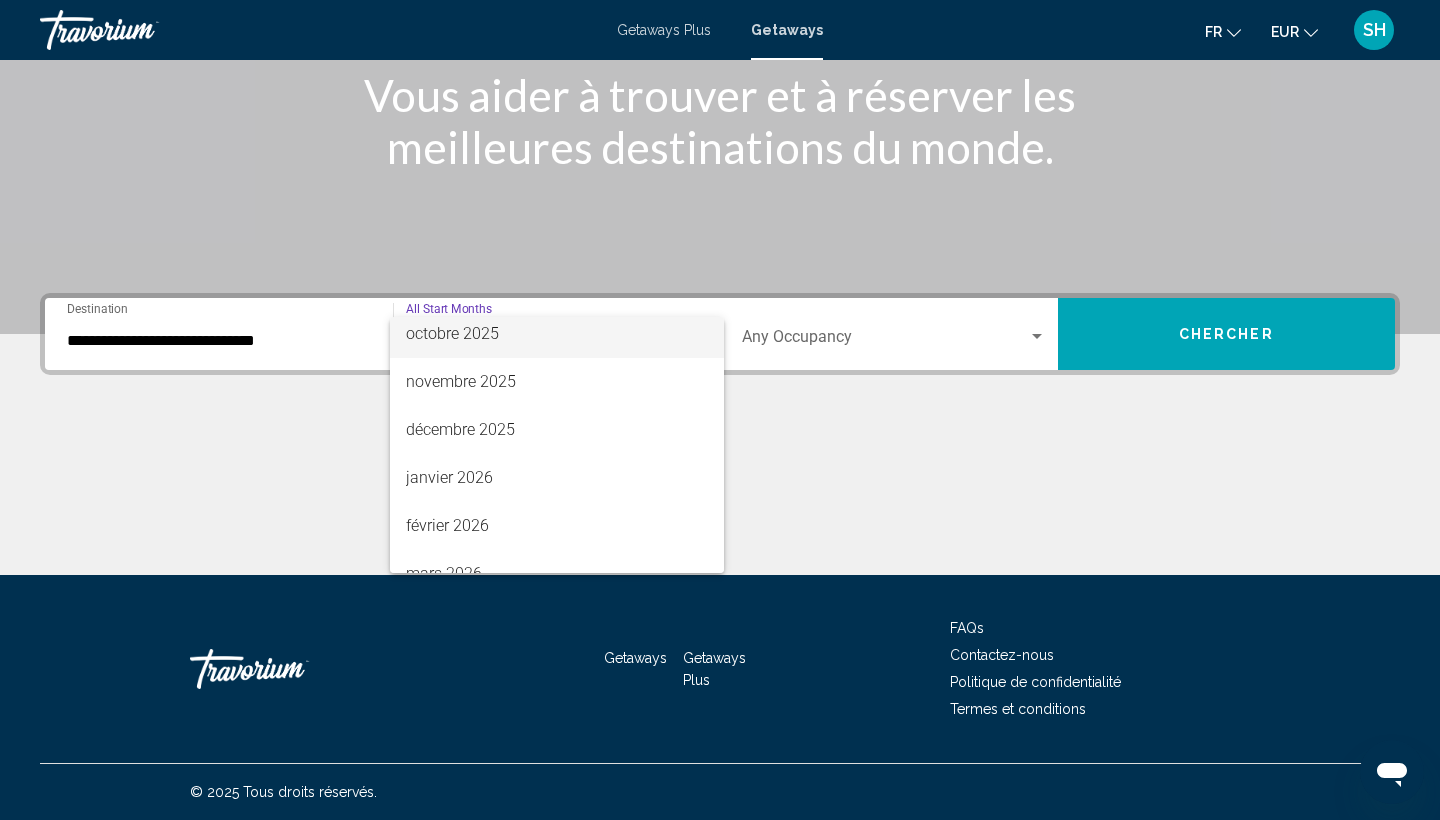 scroll, scrollTop: 171, scrollLeft: 0, axis: vertical 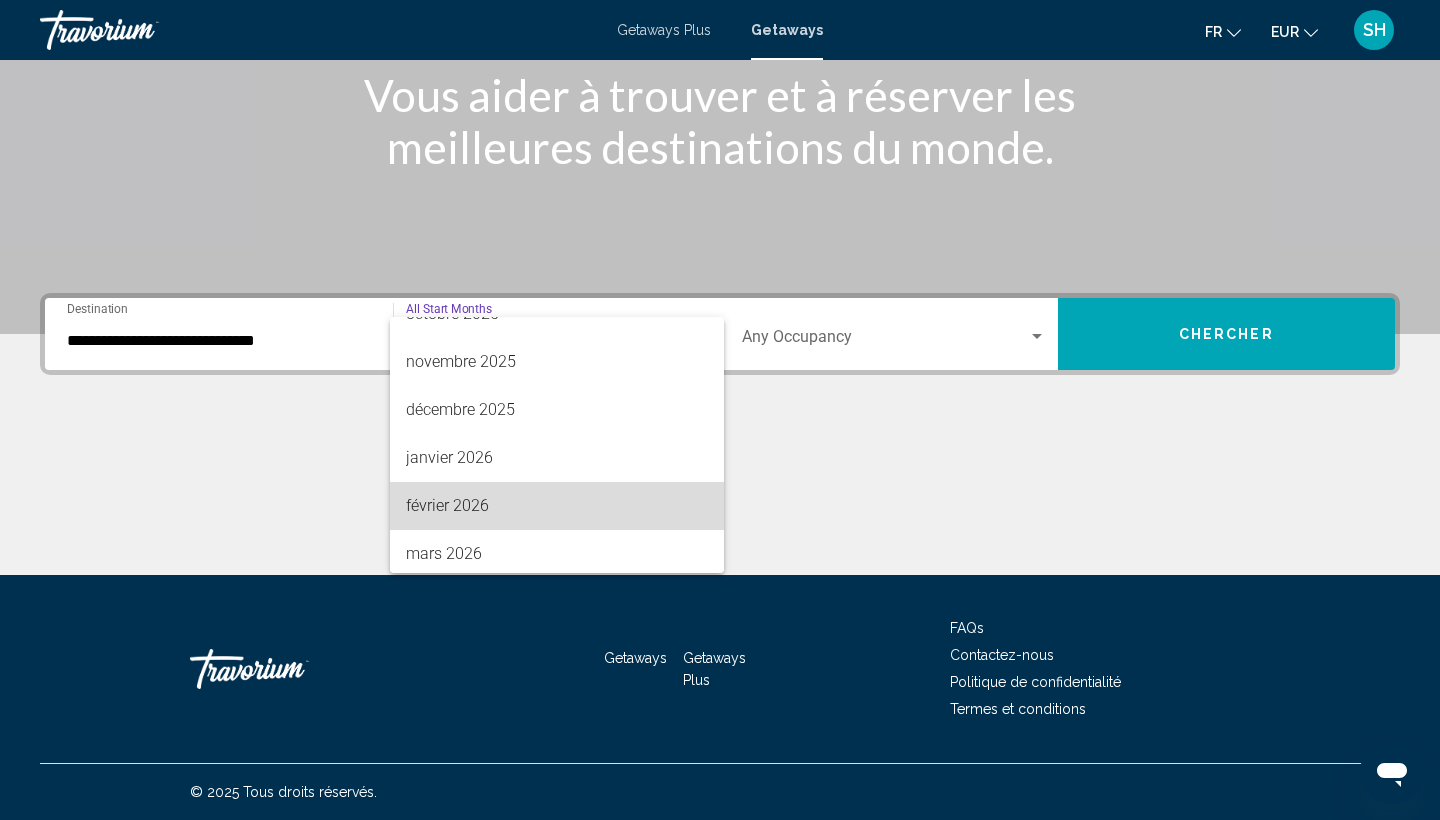 click on "février 2026" at bounding box center [557, 506] 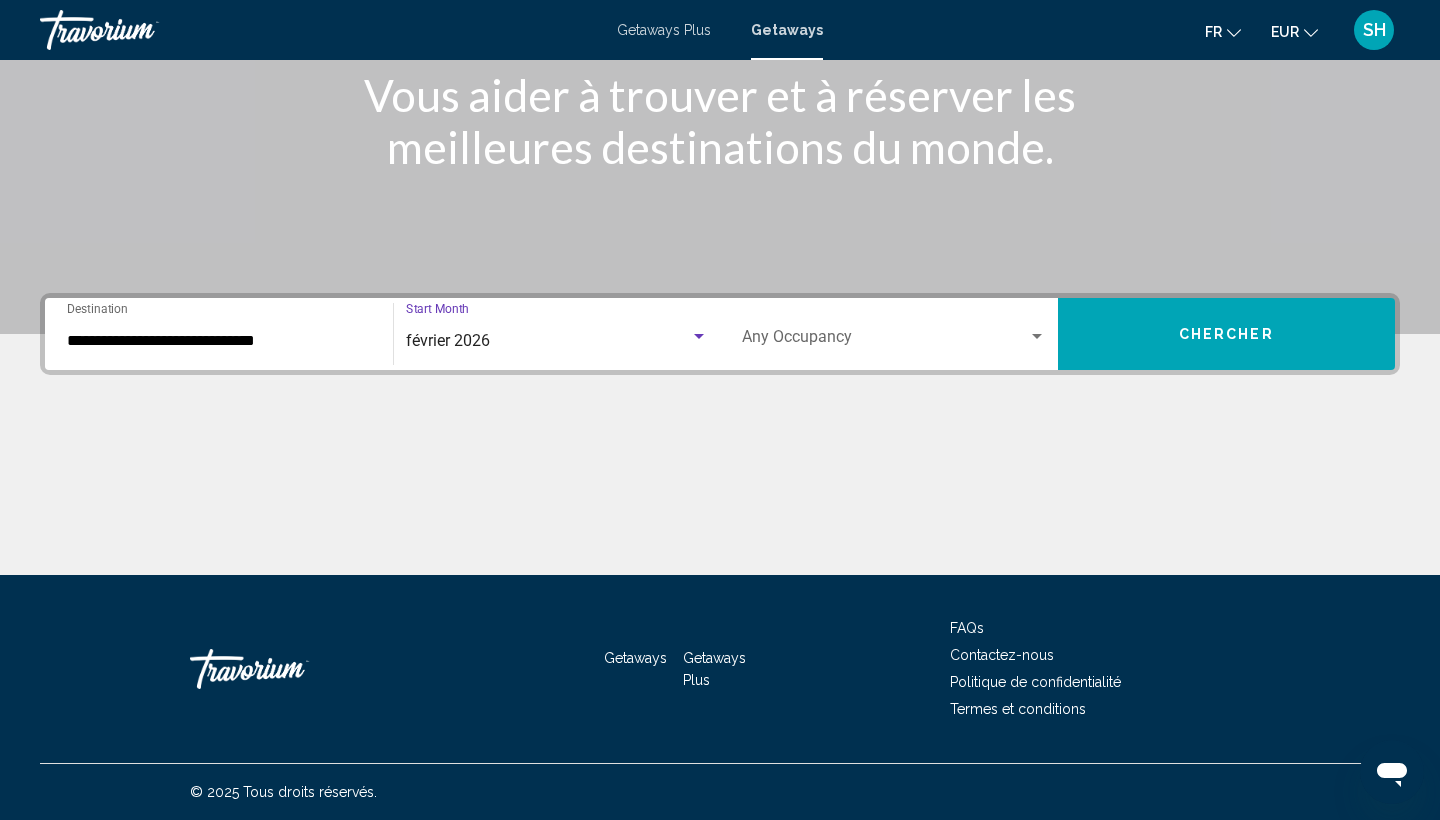 click on "Occupancy Any Occupancy" at bounding box center [894, 334] 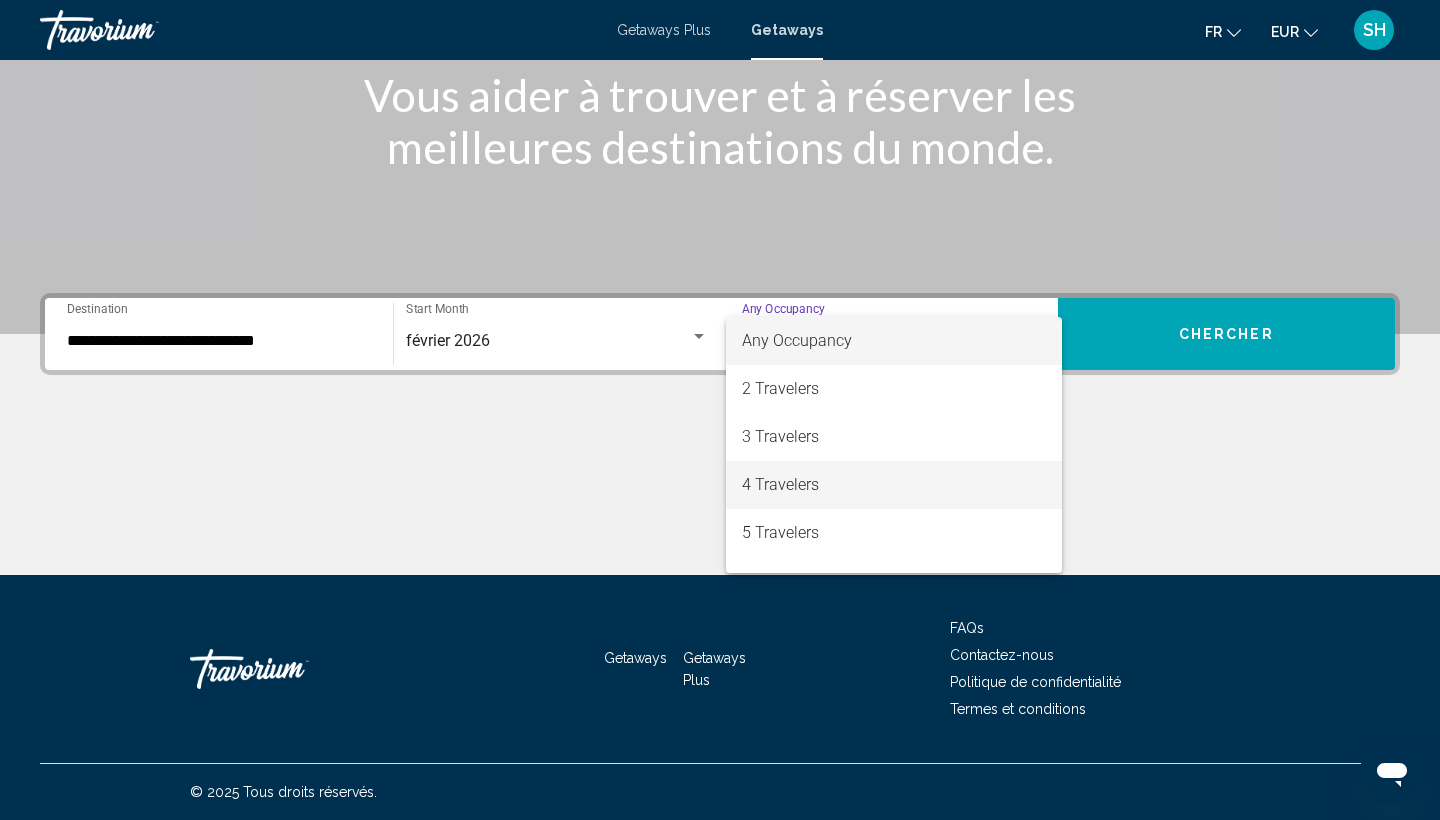 click on "4 Travelers" at bounding box center [894, 485] 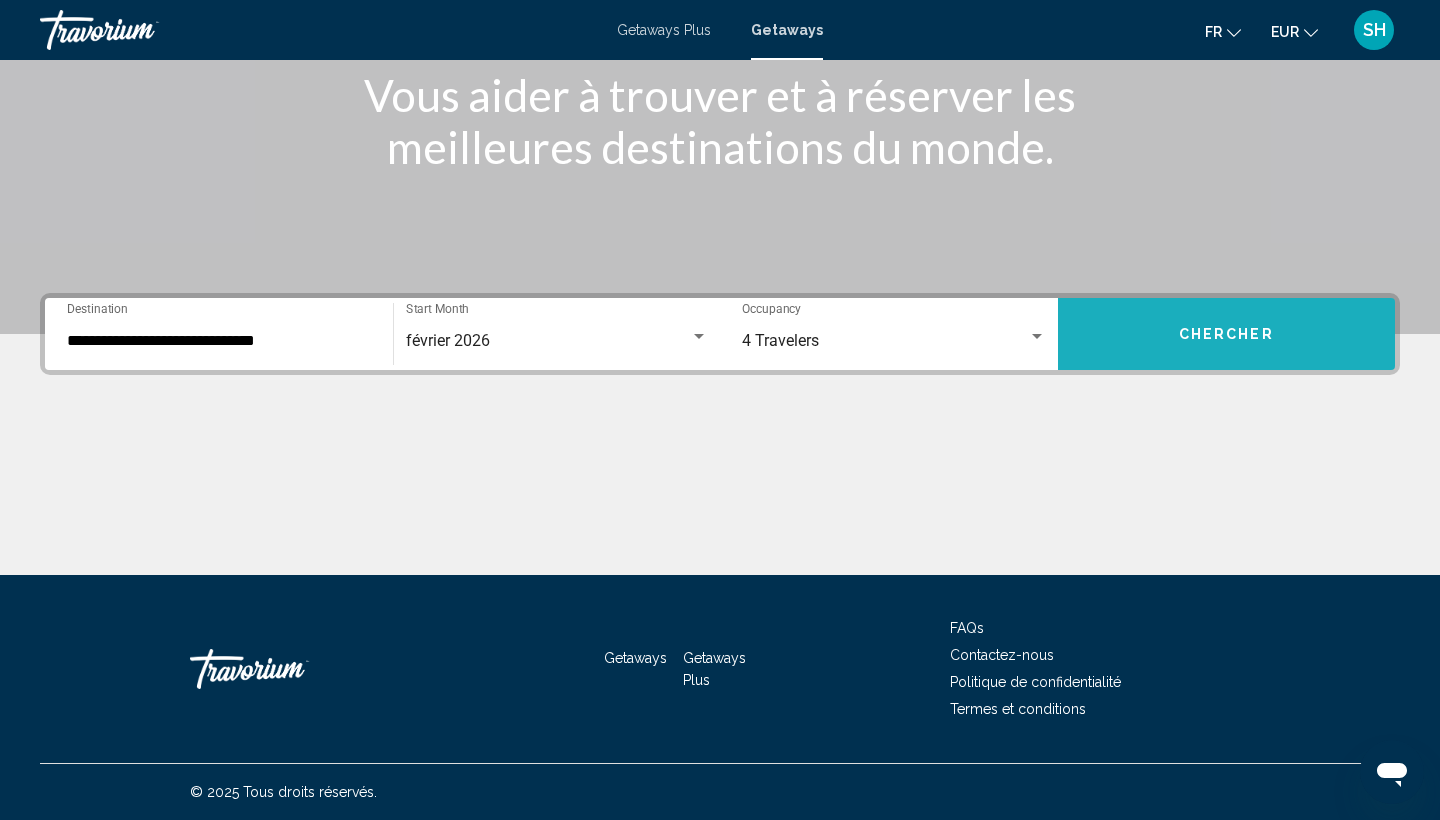 click on "Chercher" at bounding box center [1227, 334] 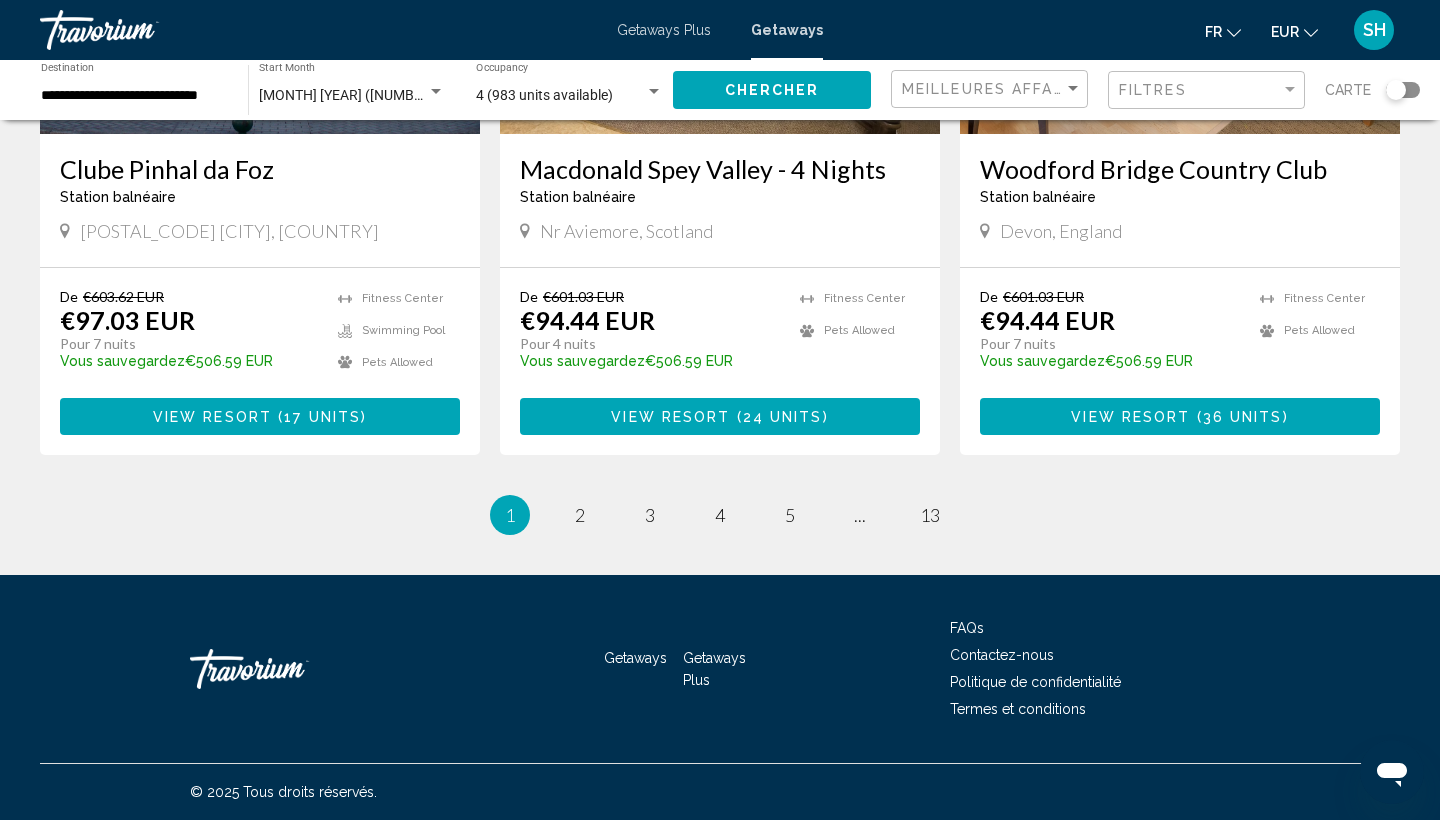scroll, scrollTop: 2501, scrollLeft: 0, axis: vertical 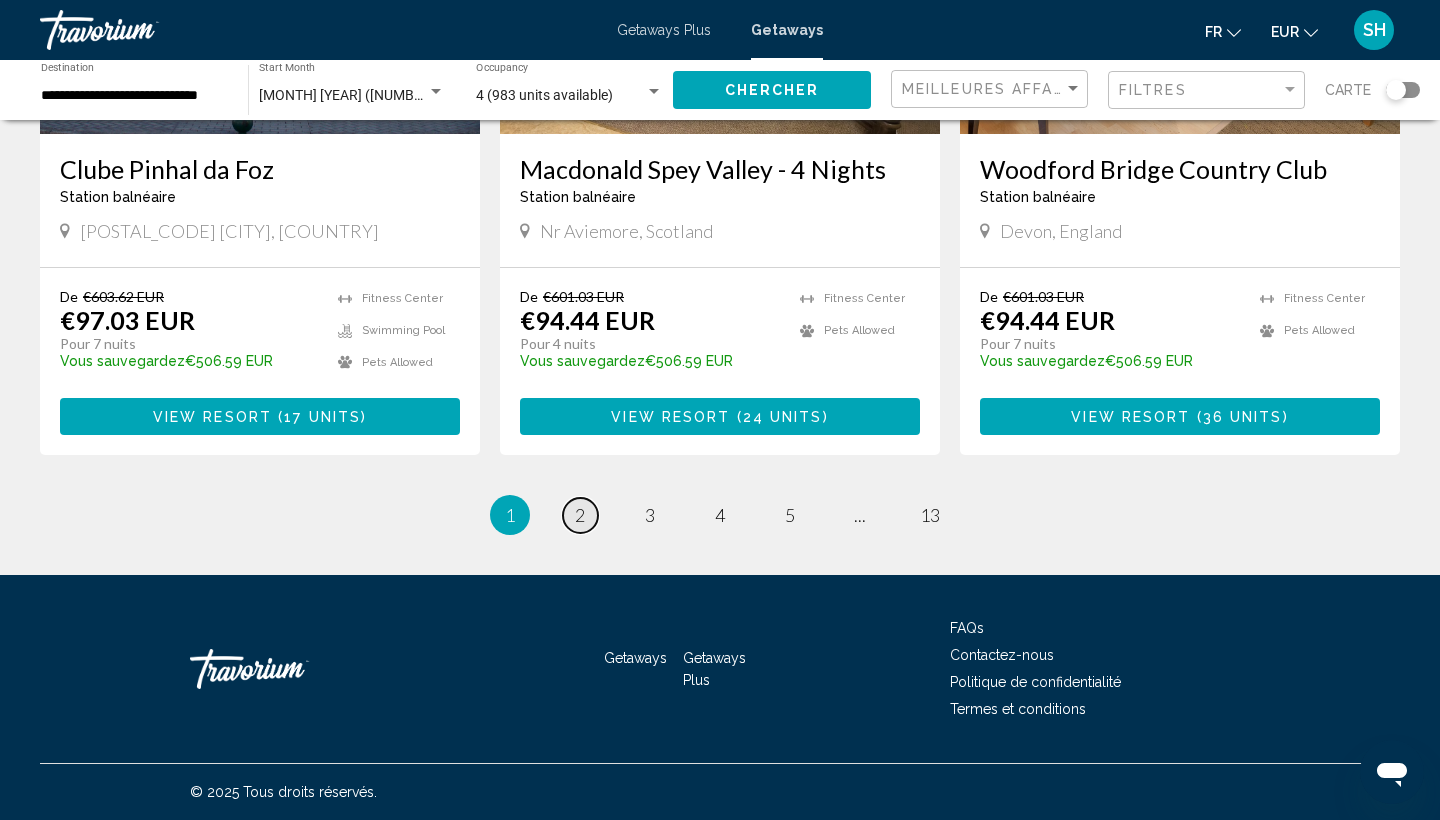 click on "2" at bounding box center (580, 515) 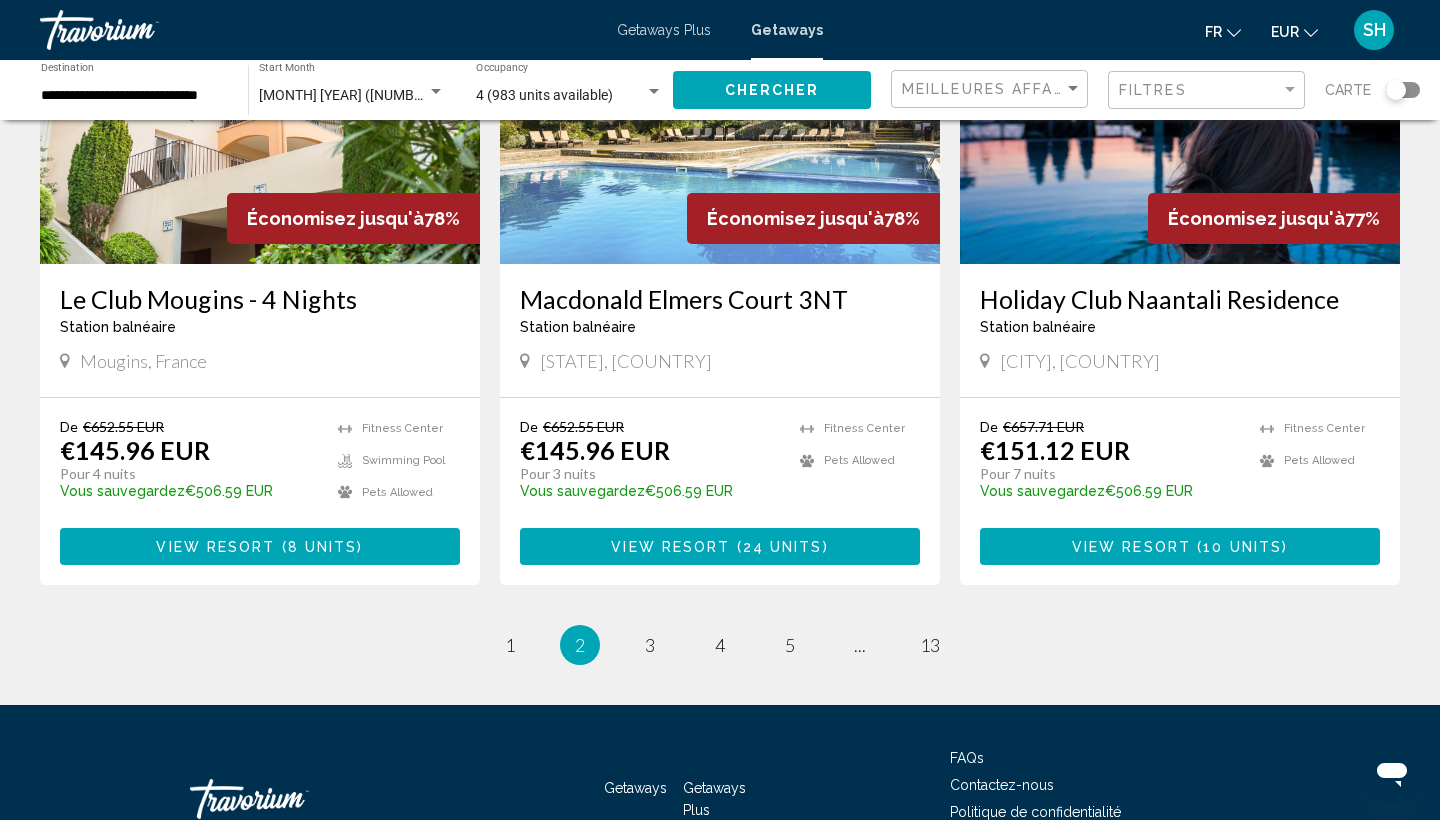 scroll, scrollTop: 2358, scrollLeft: 0, axis: vertical 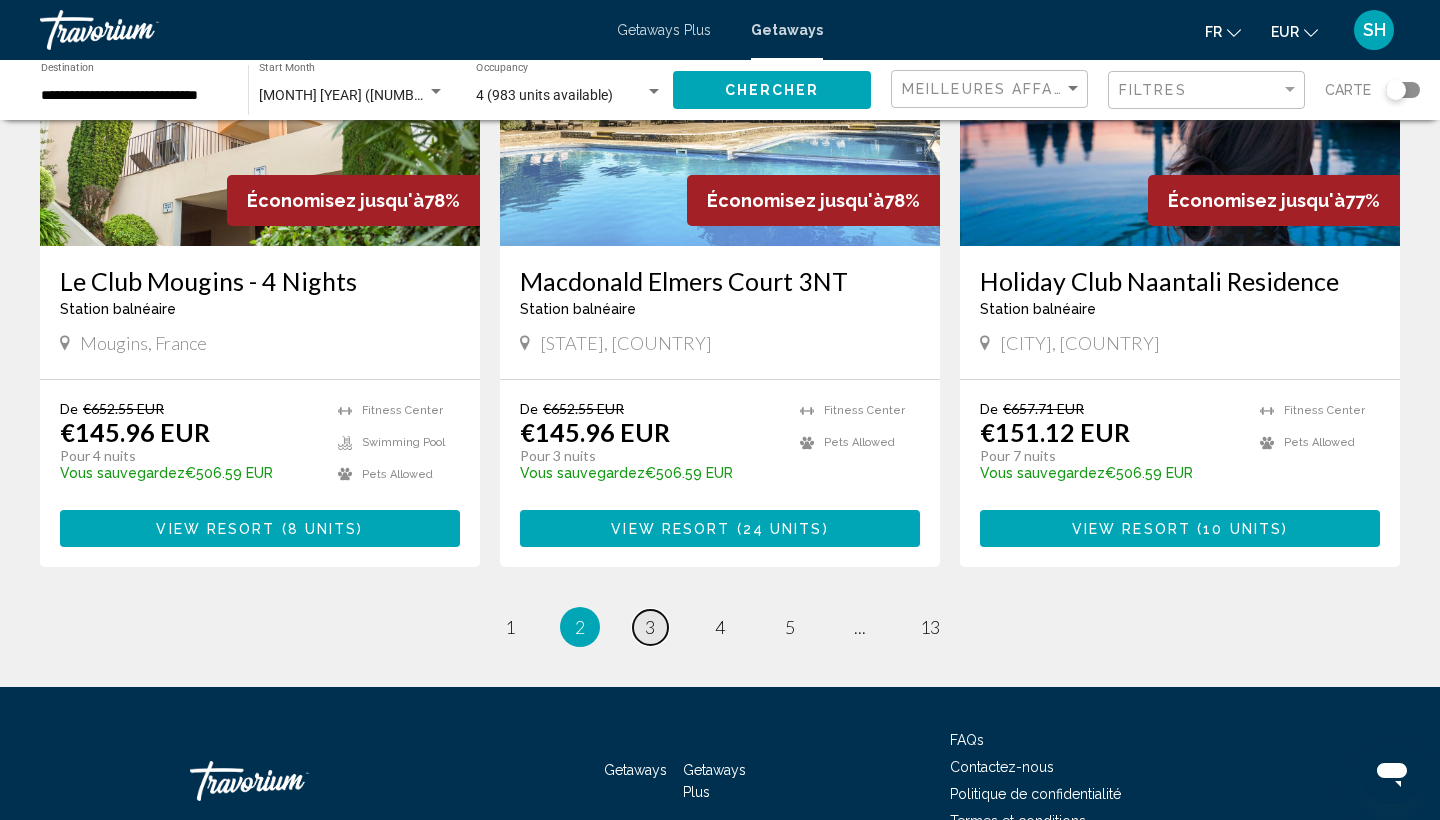 click on "3" at bounding box center [650, 627] 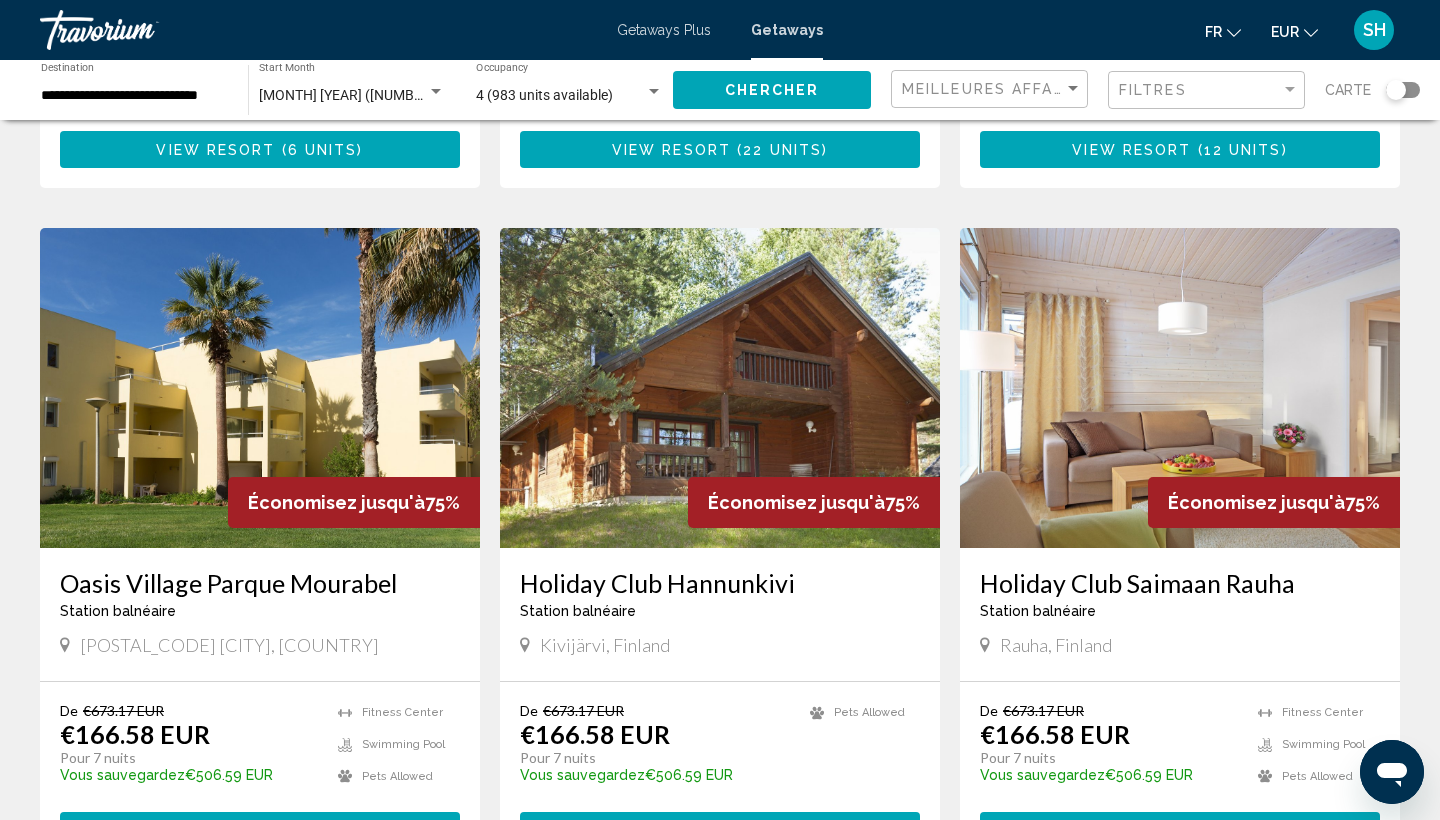 scroll, scrollTop: 2055, scrollLeft: 0, axis: vertical 